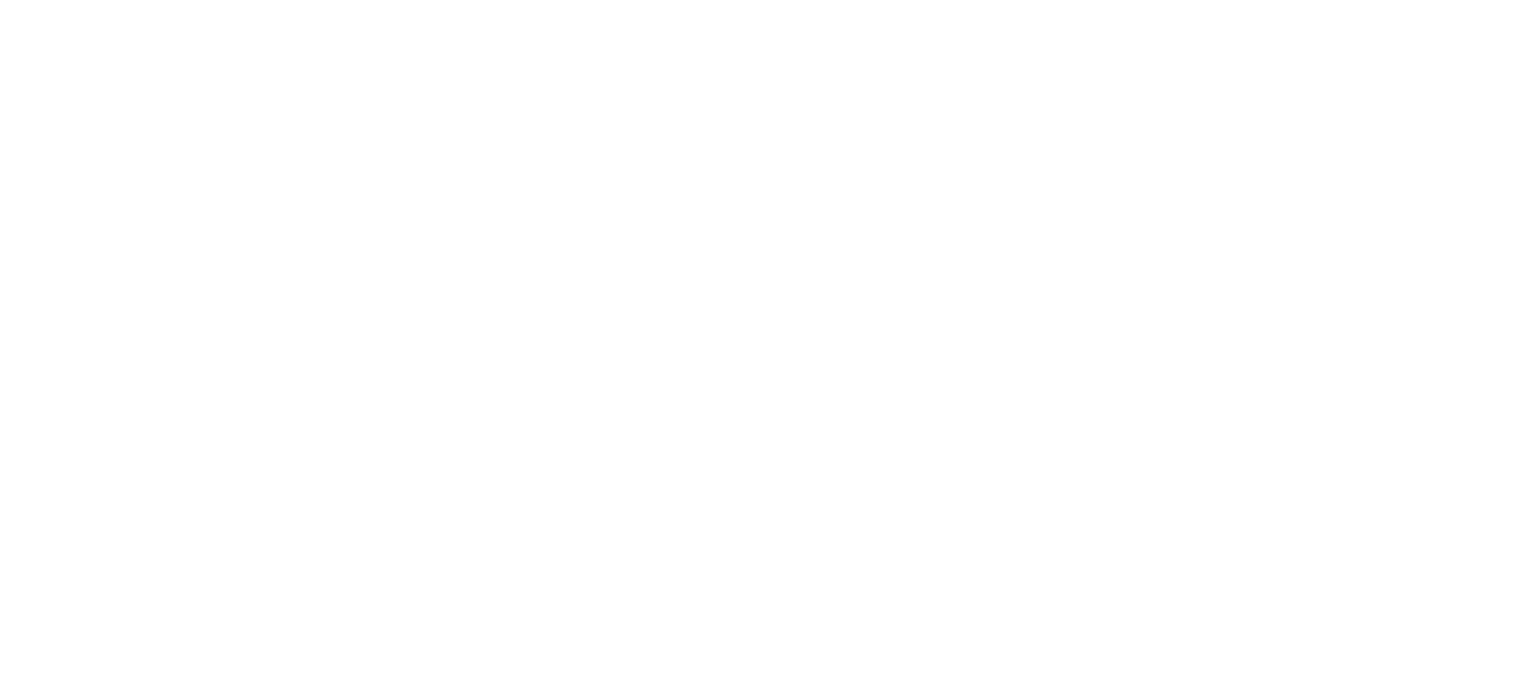 scroll, scrollTop: 0, scrollLeft: 0, axis: both 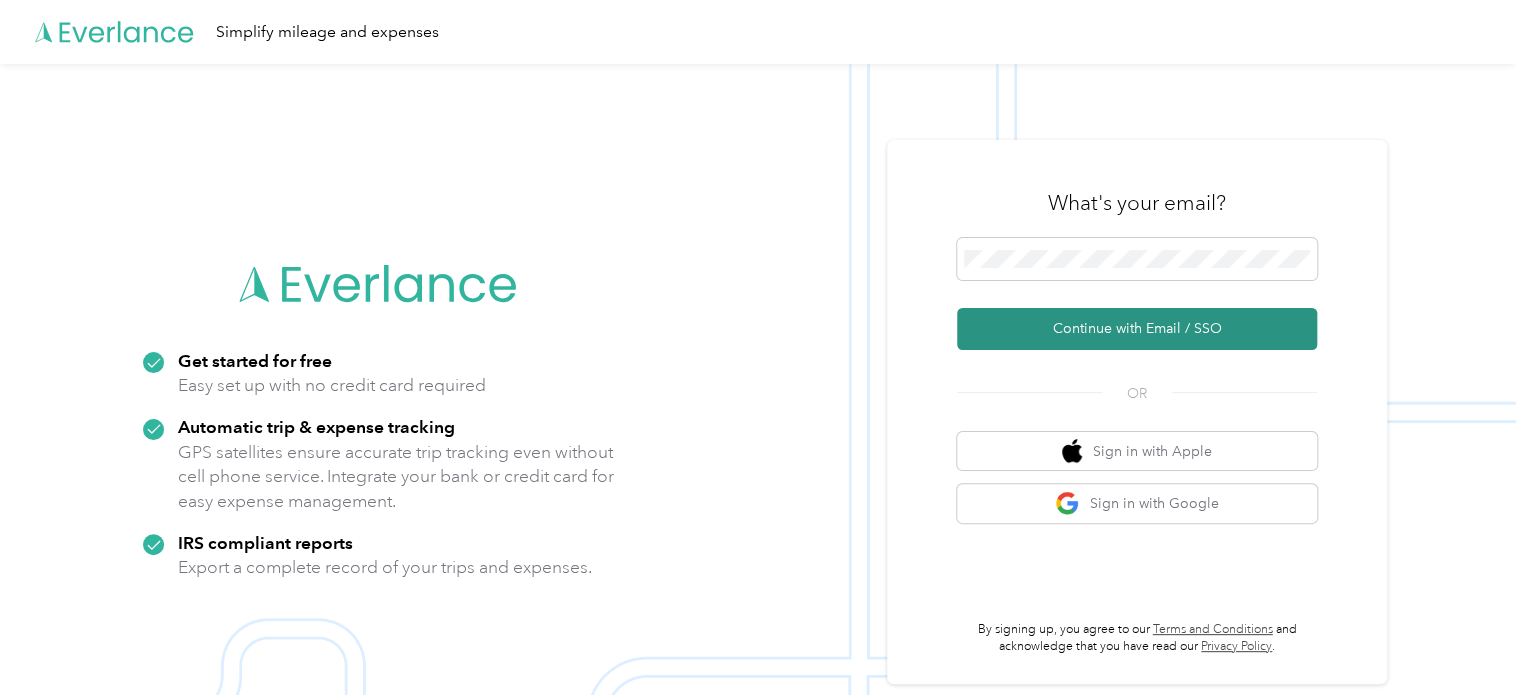 click on "Continue with Email / SSO" at bounding box center [1137, 329] 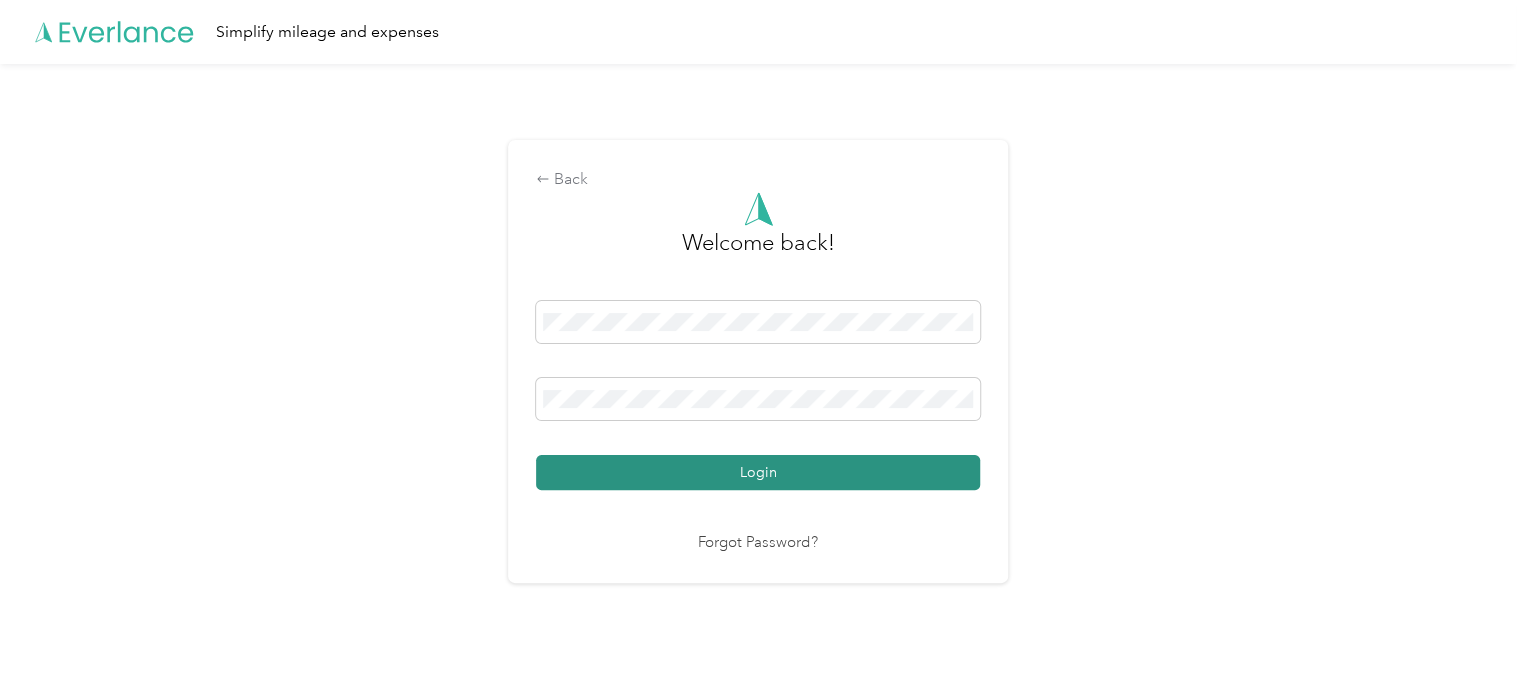 click on "Login" at bounding box center [758, 472] 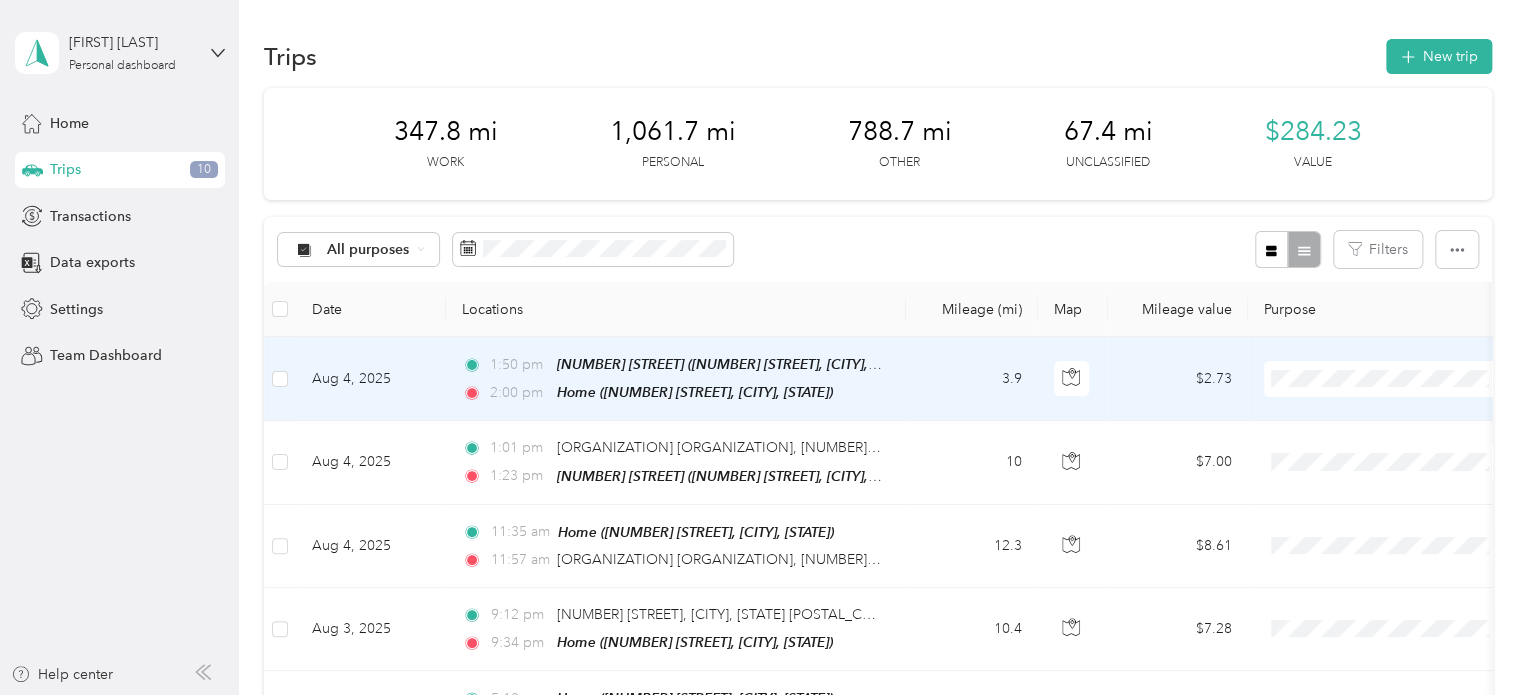 click on "Caretakers" at bounding box center (1405, 483) 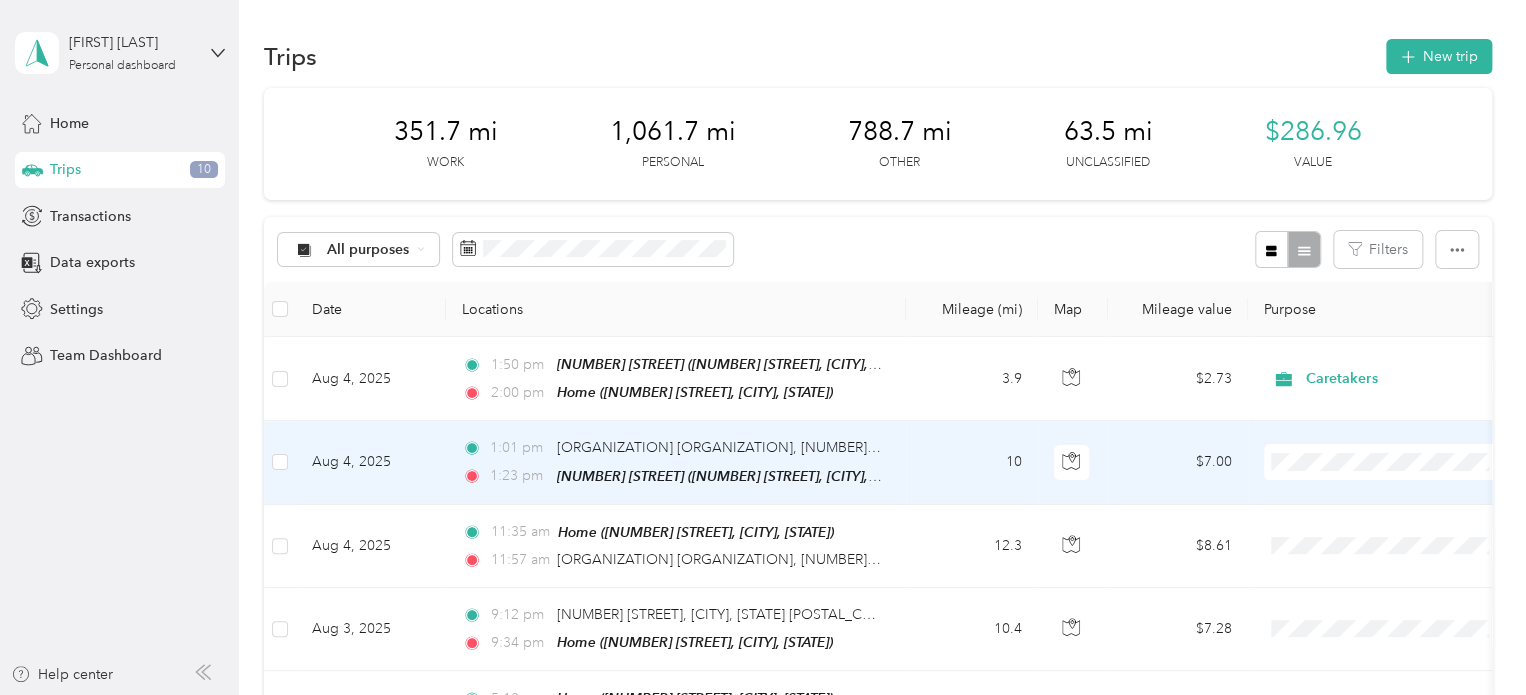 click at bounding box center (1388, 462) 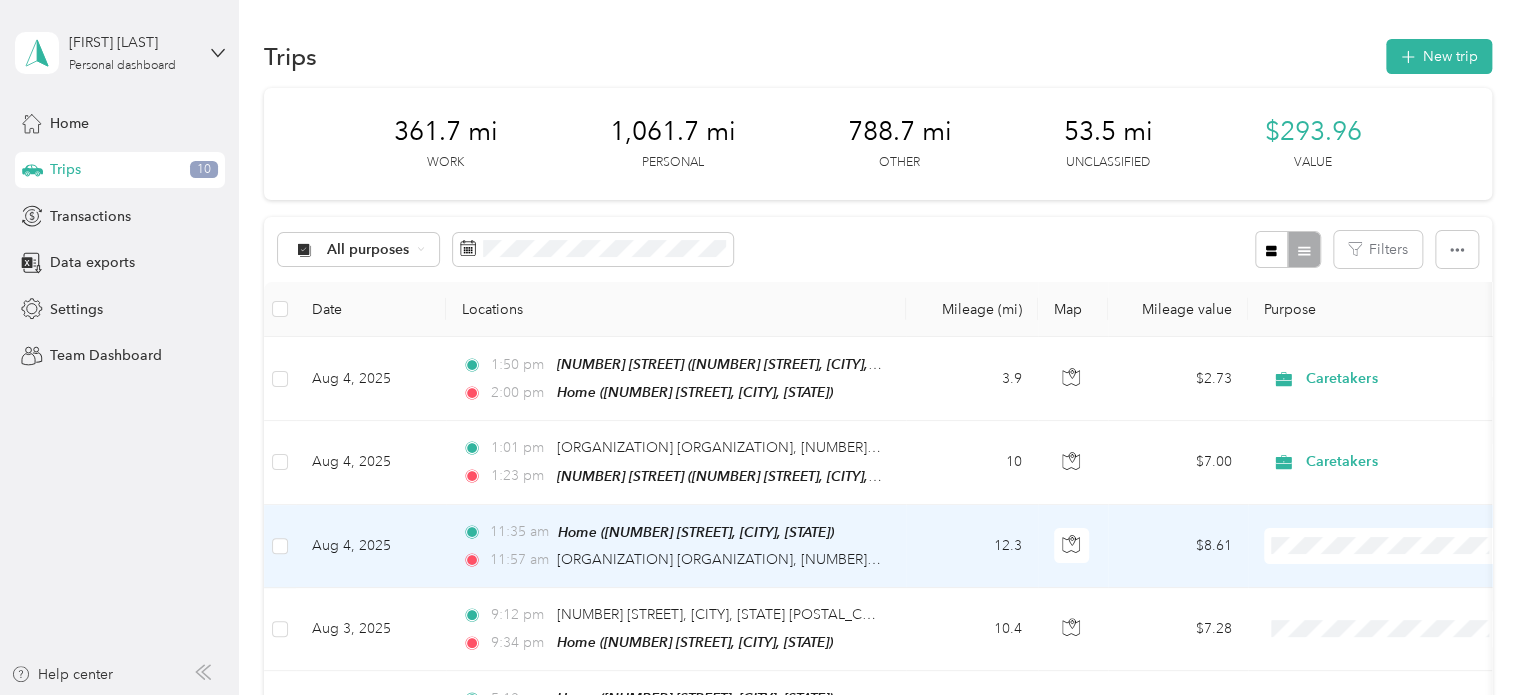 click on "Personal" at bounding box center (1405, 293) 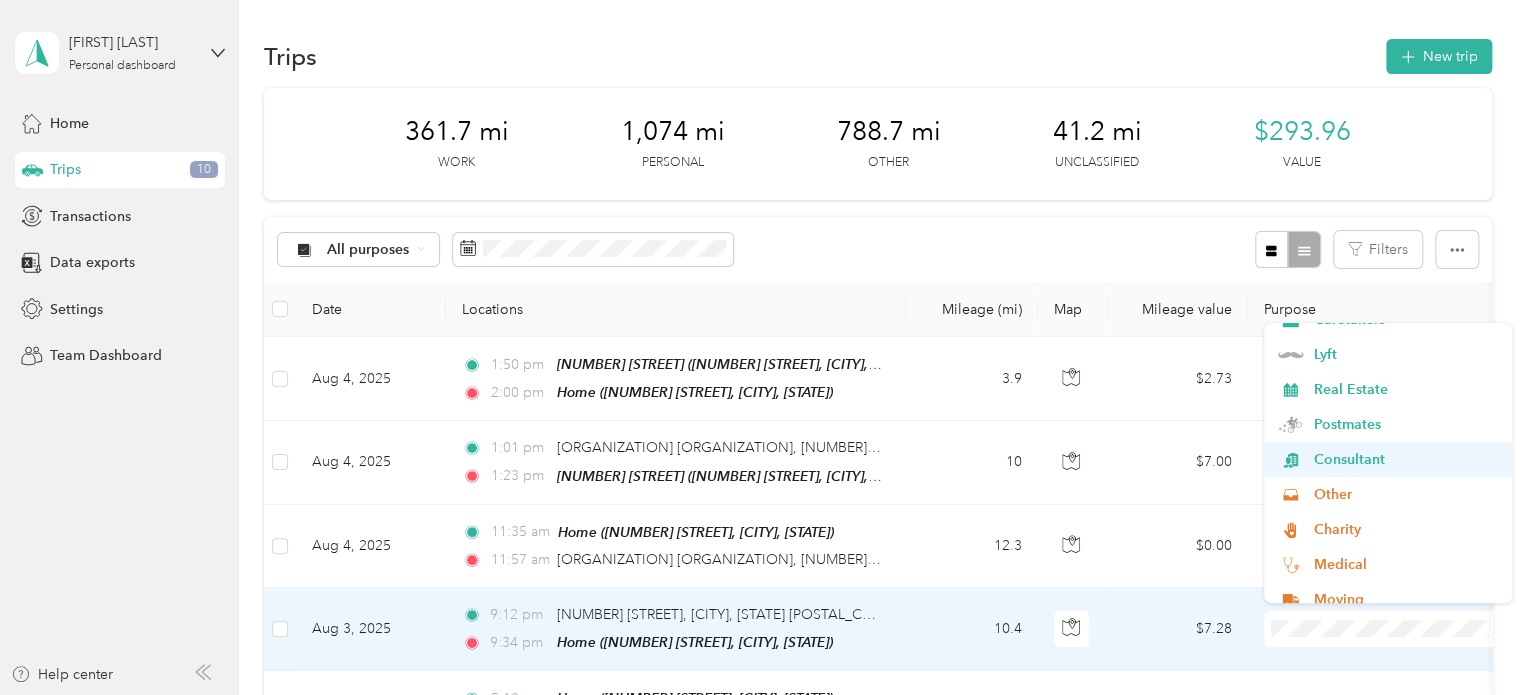 scroll, scrollTop: 175, scrollLeft: 0, axis: vertical 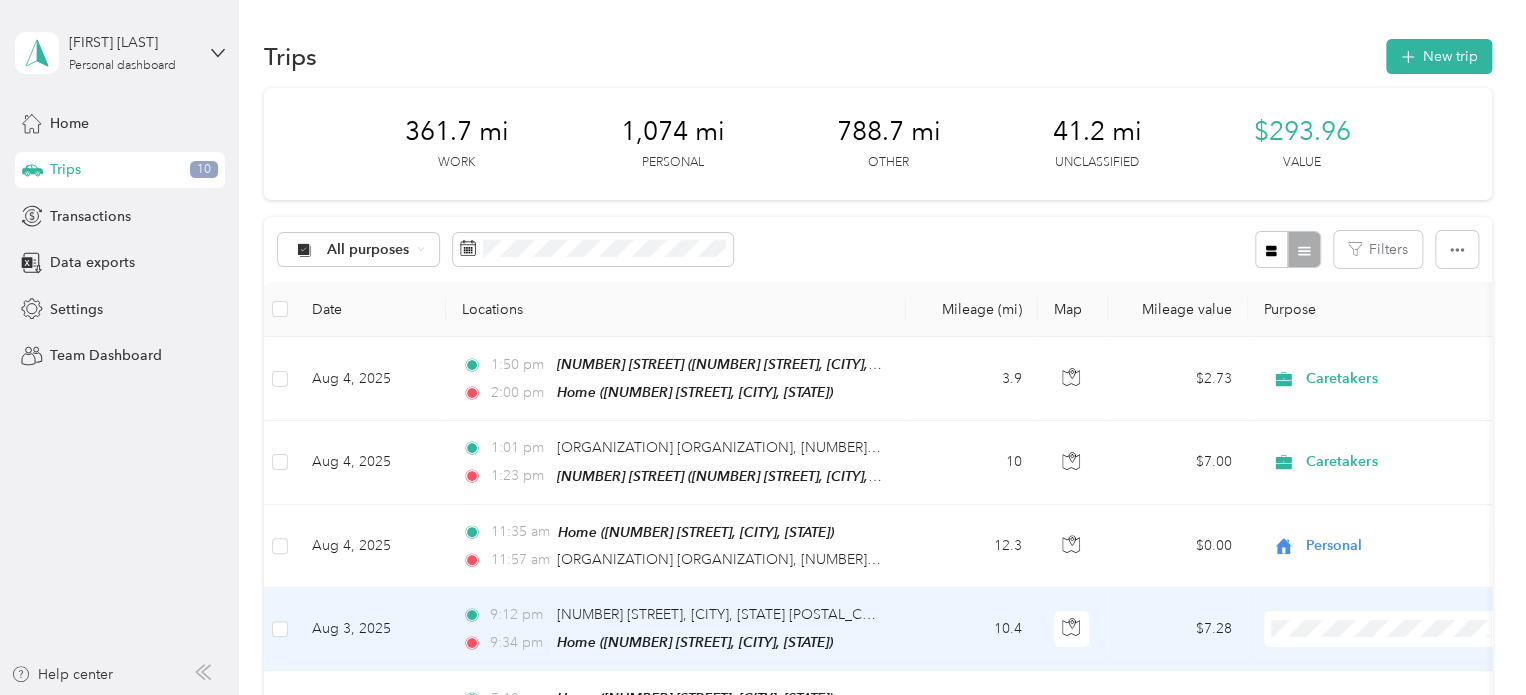 click on "Commute" at bounding box center (1405, 550) 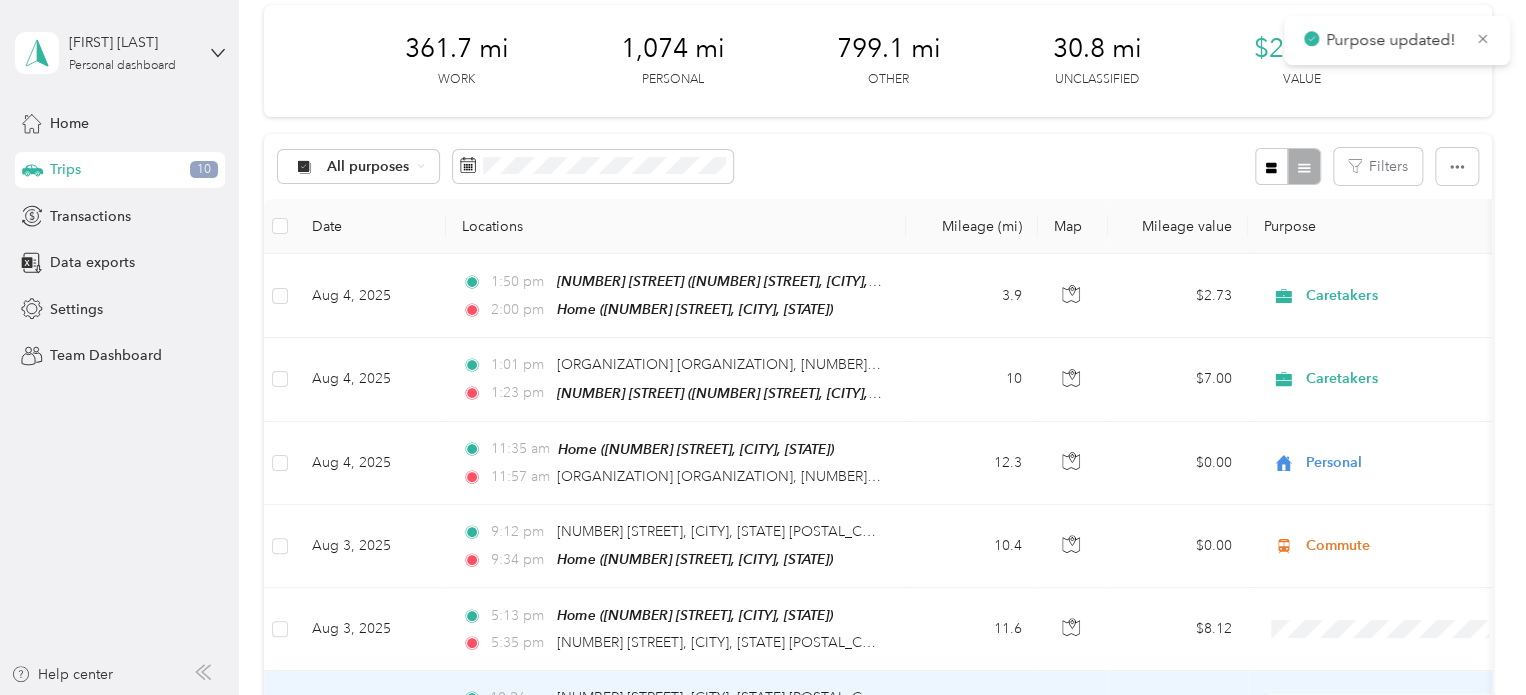 scroll, scrollTop: 133, scrollLeft: 0, axis: vertical 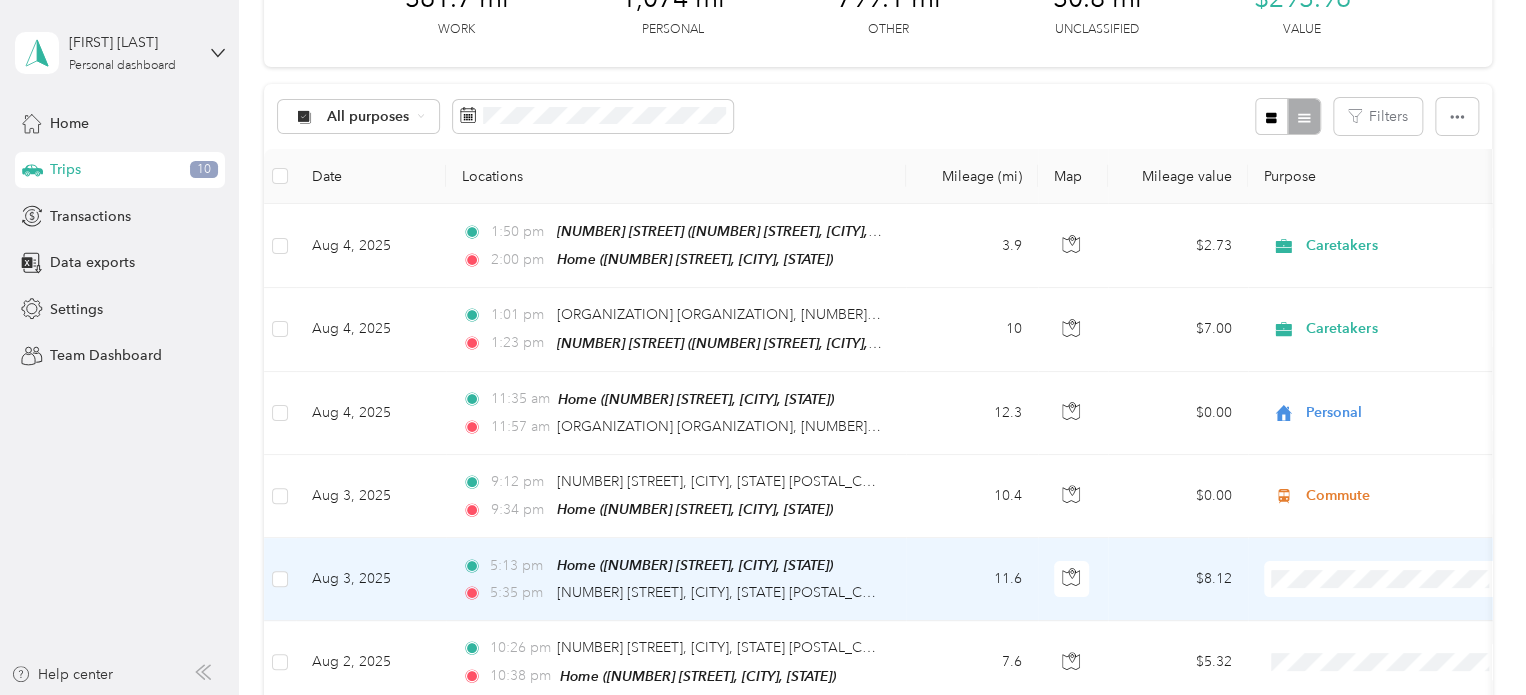 click on "Commute" at bounding box center (1388, 500) 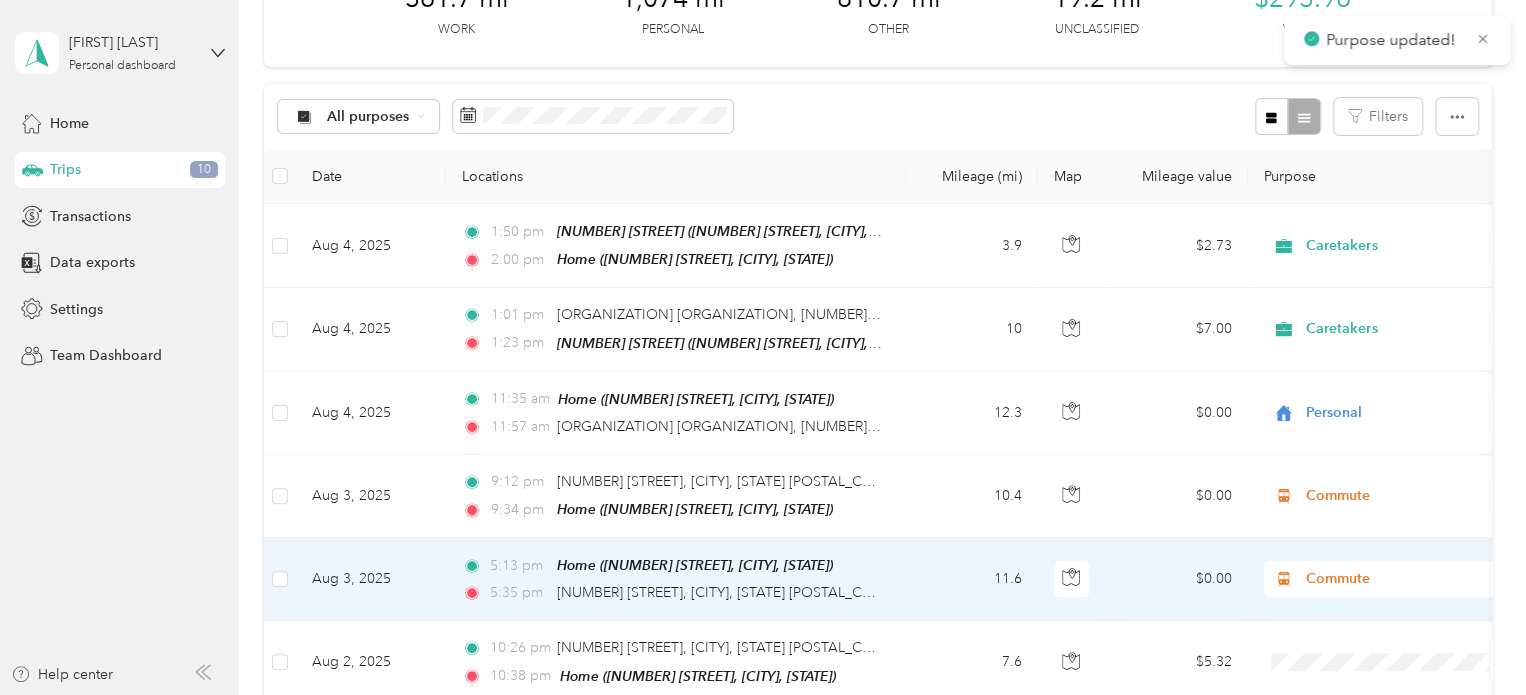 scroll, scrollTop: 400, scrollLeft: 0, axis: vertical 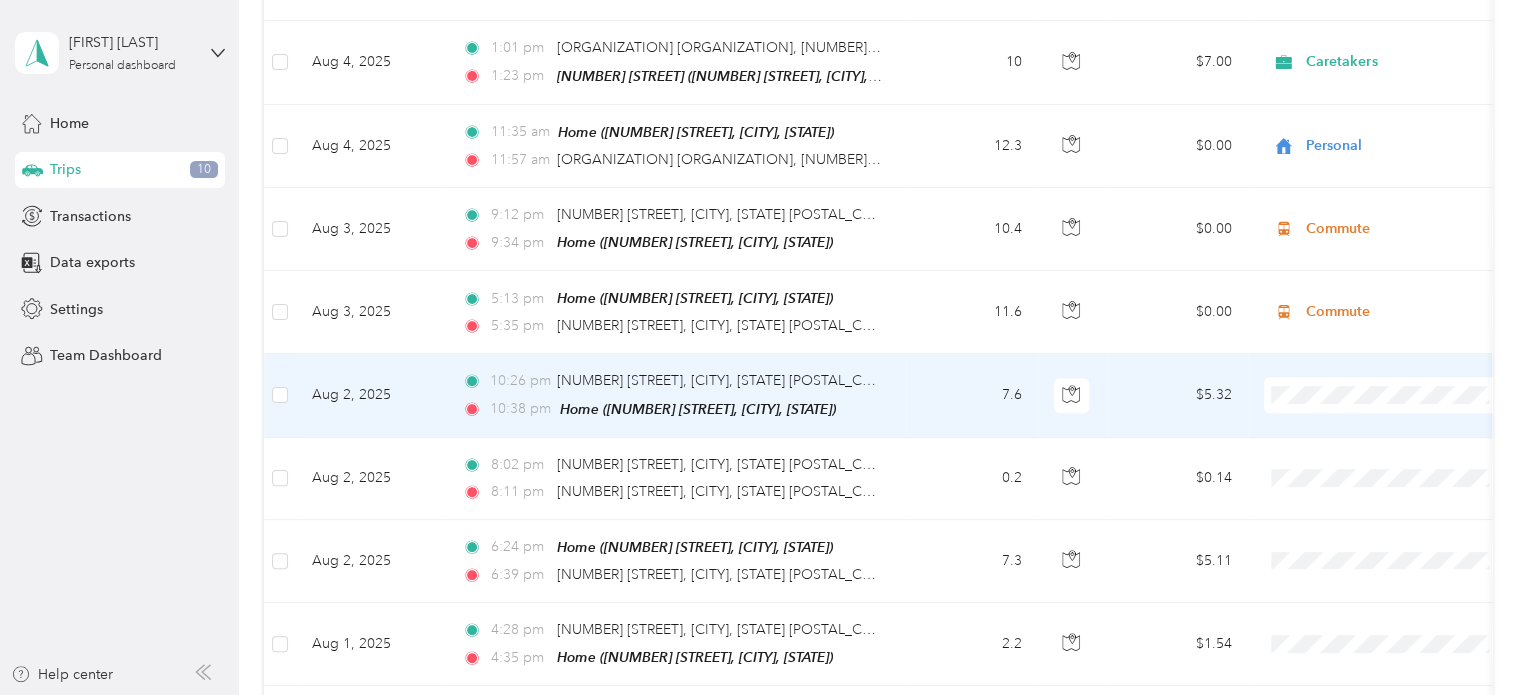 click on "$5.32" at bounding box center [1178, 395] 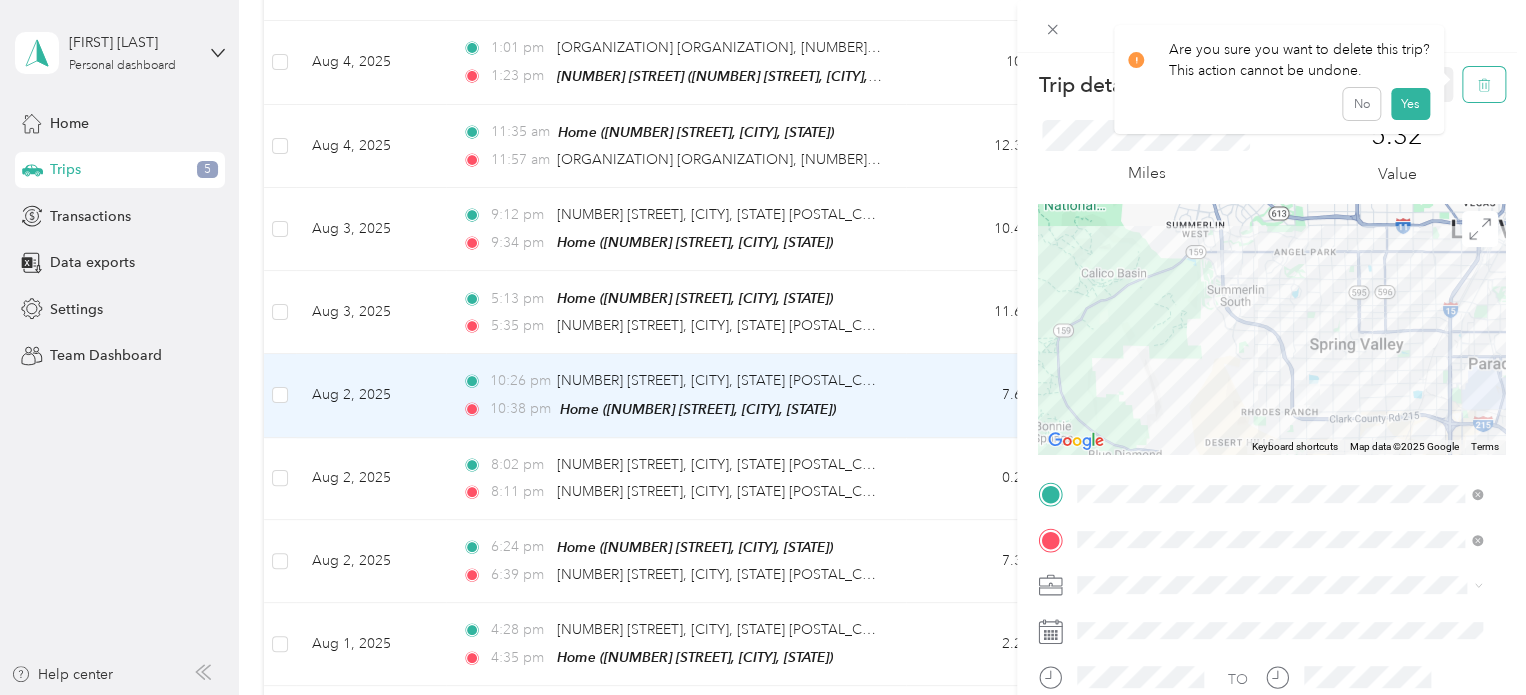 click at bounding box center [1484, 84] 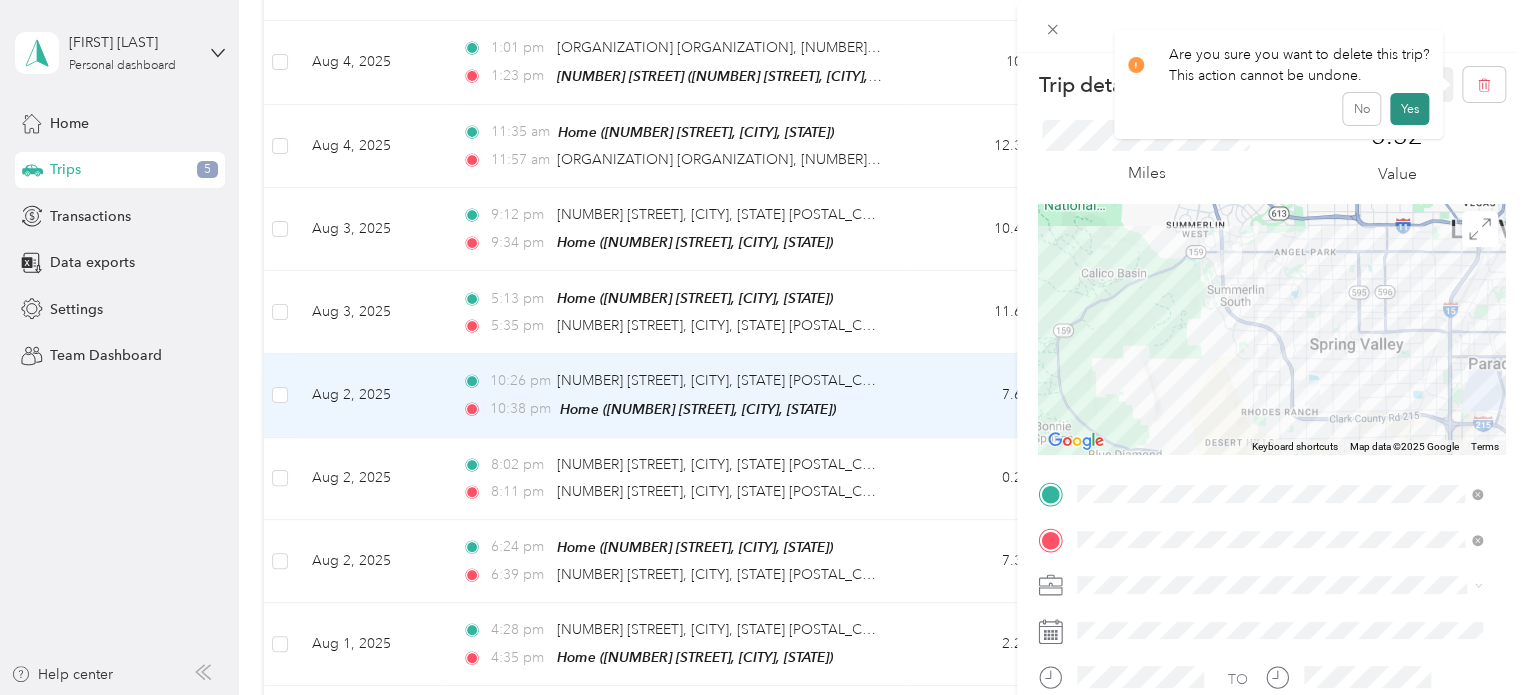 click on "Yes" at bounding box center (1409, 109) 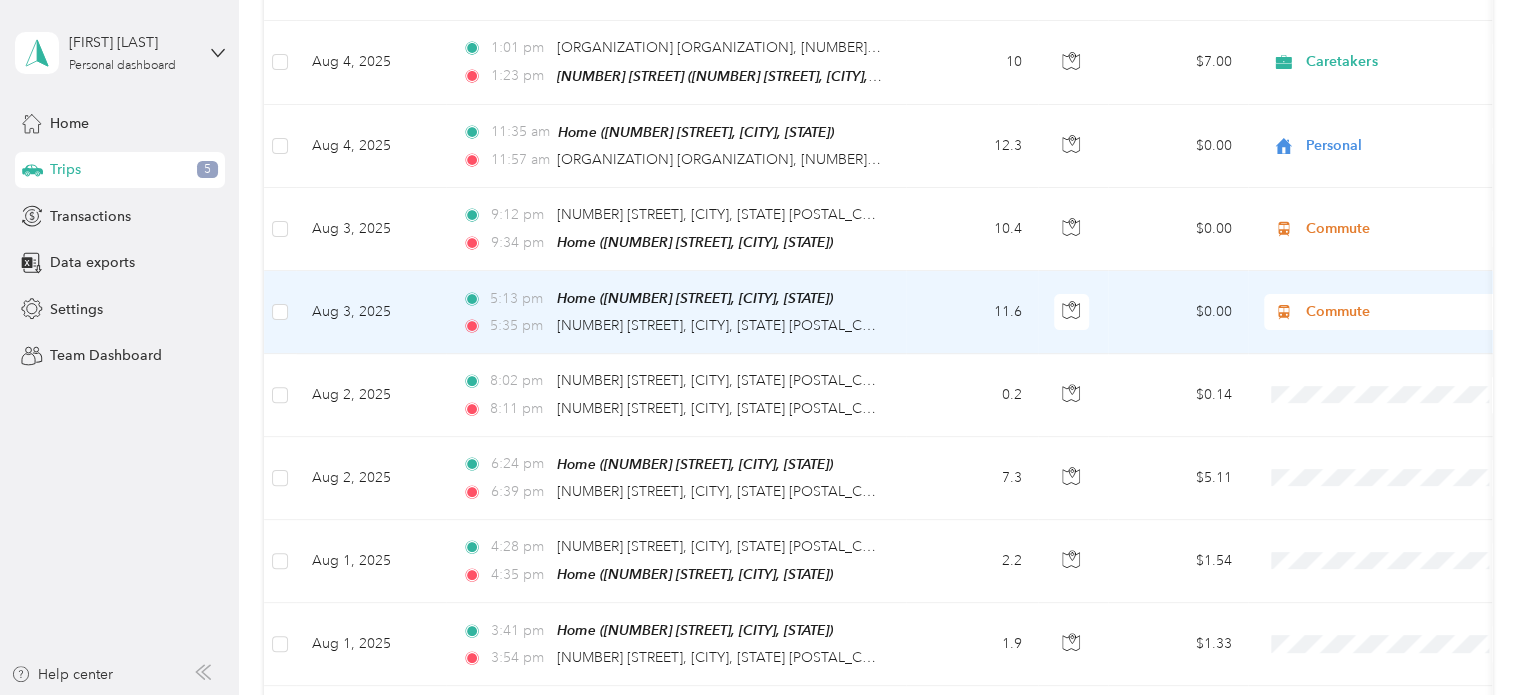 scroll, scrollTop: 533, scrollLeft: 0, axis: vertical 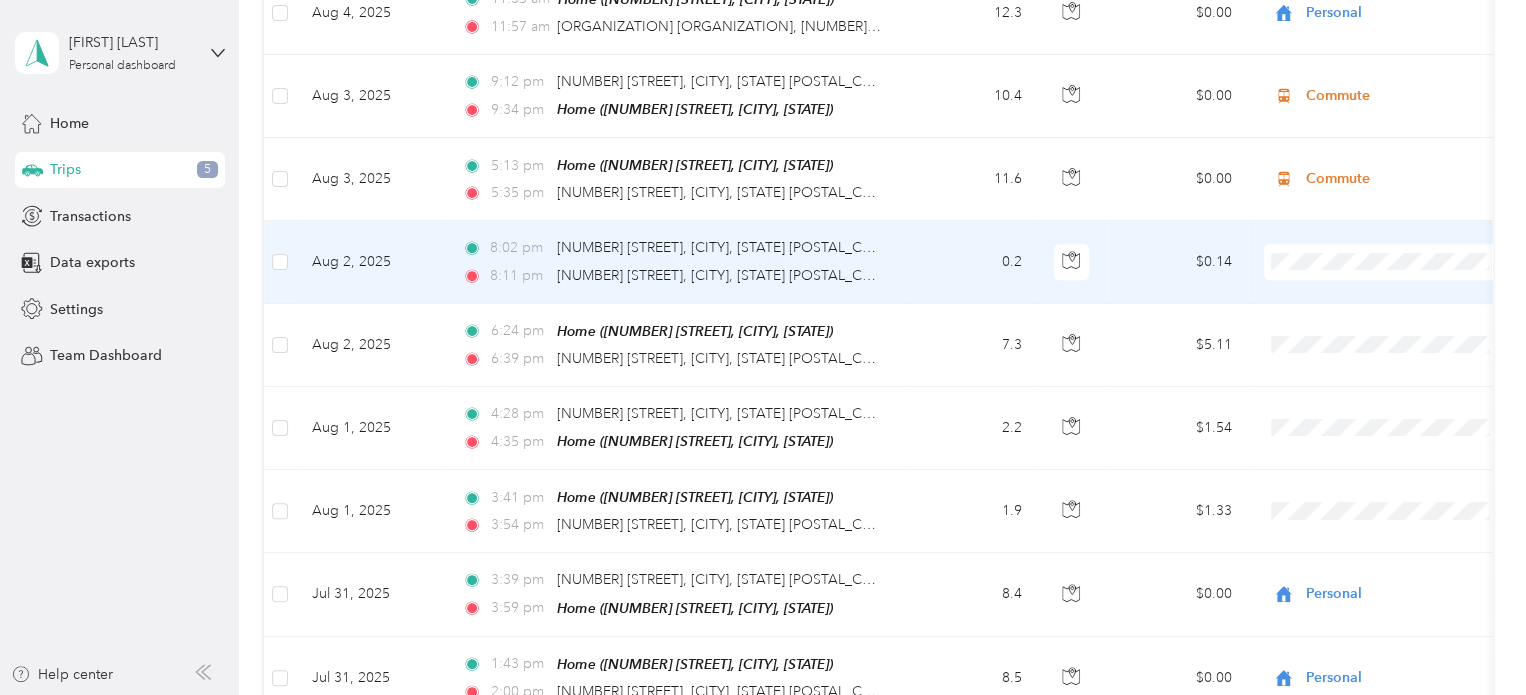 click on "[TIME] [NUMBER] [STREET], [CITY], [STATE] [POSTAL_CODE] [TIME] [NUMBER] [STREET], [CITY], [STATE] [POSTAL_CODE]" at bounding box center [672, 261] 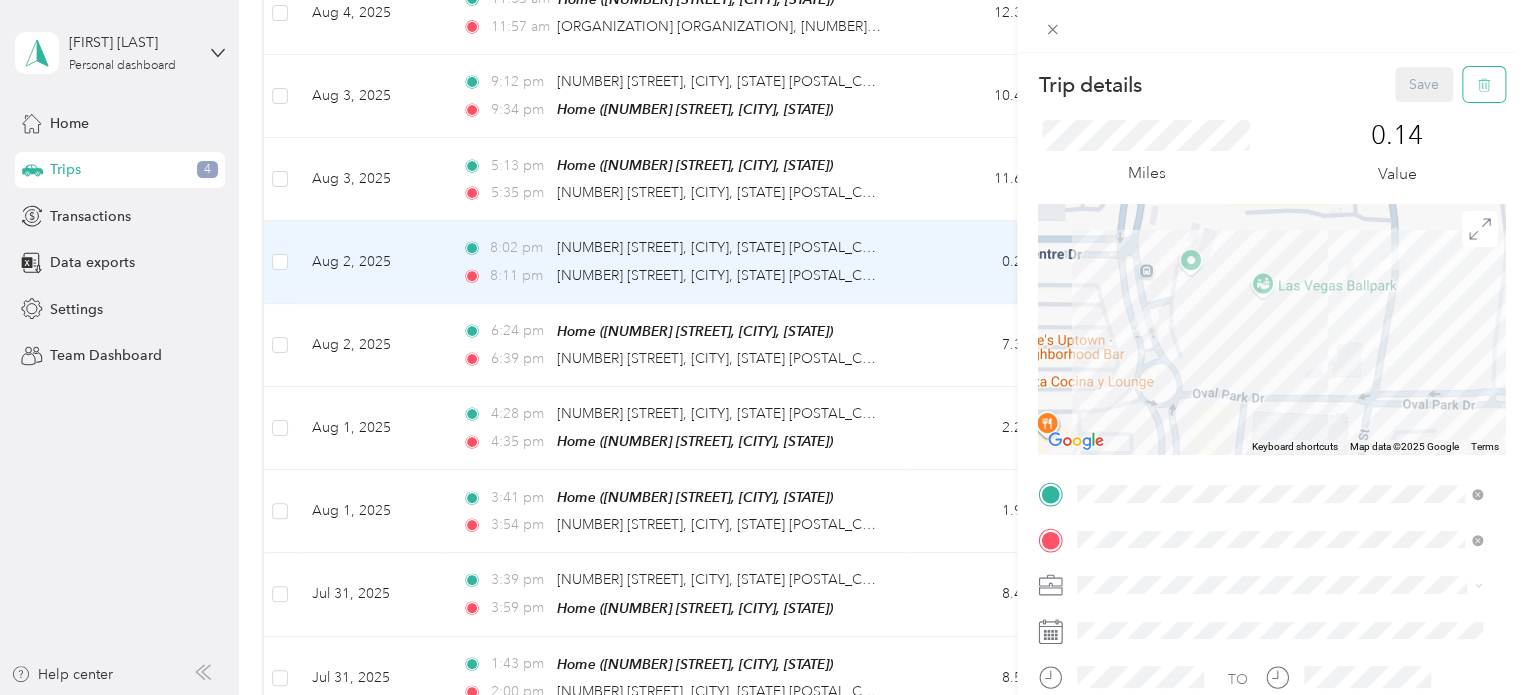click 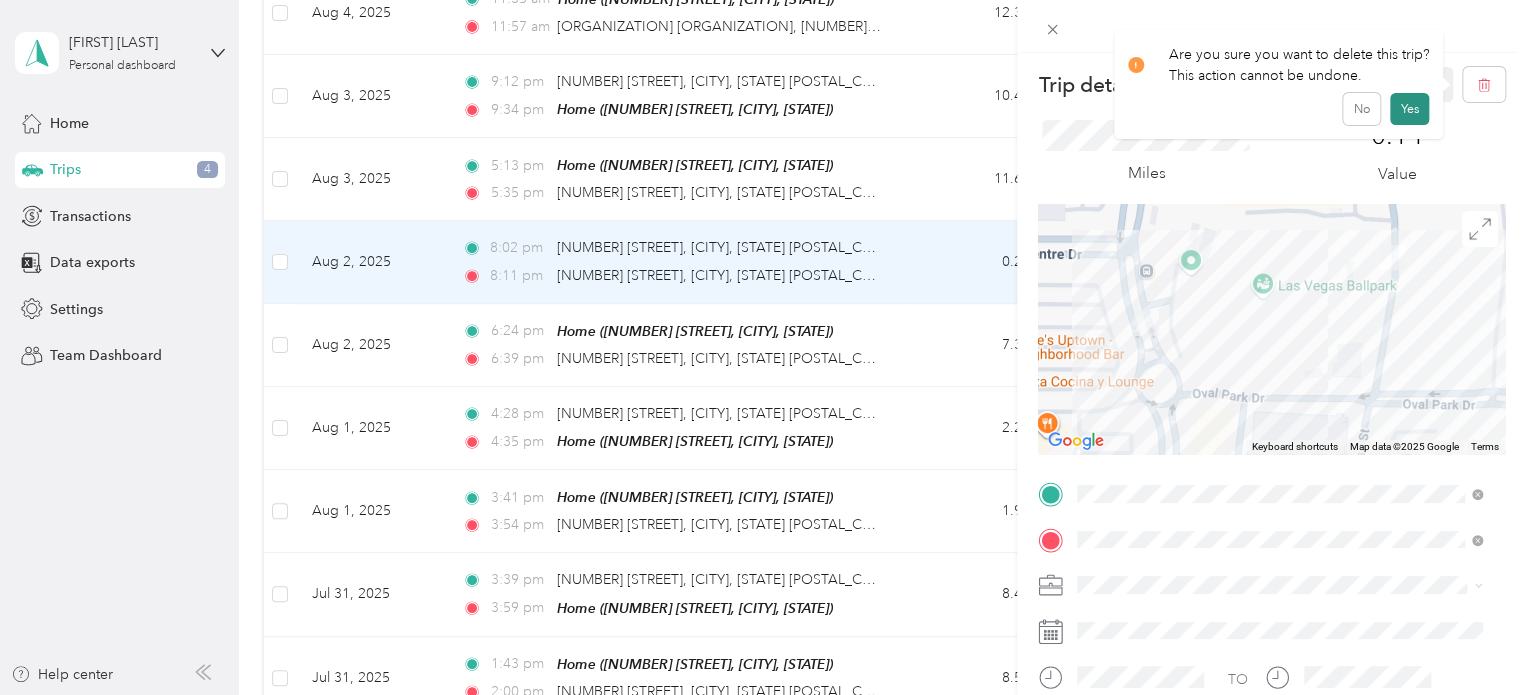 click on "Yes" at bounding box center [1409, 109] 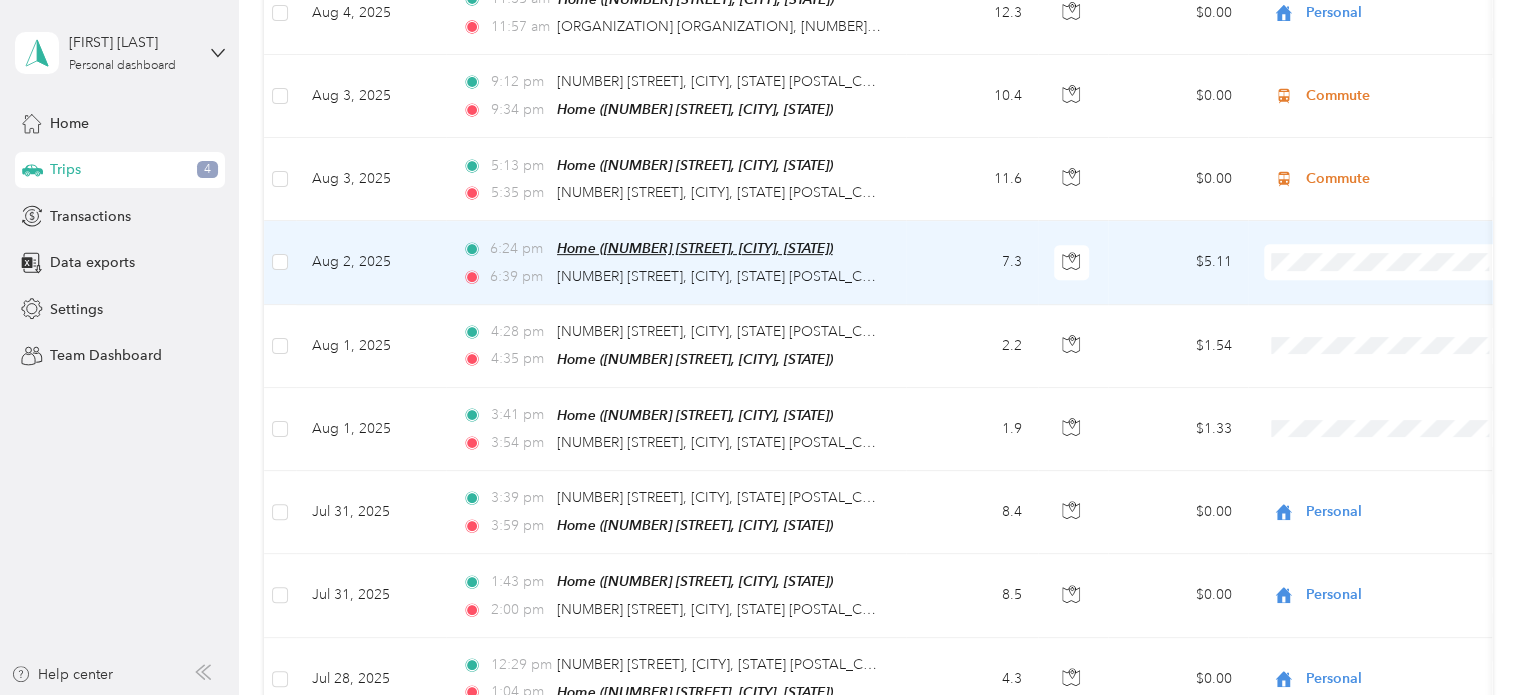 click on "Home ([NUMBER] [STREET], [CITY], [STATE])" at bounding box center (695, 248) 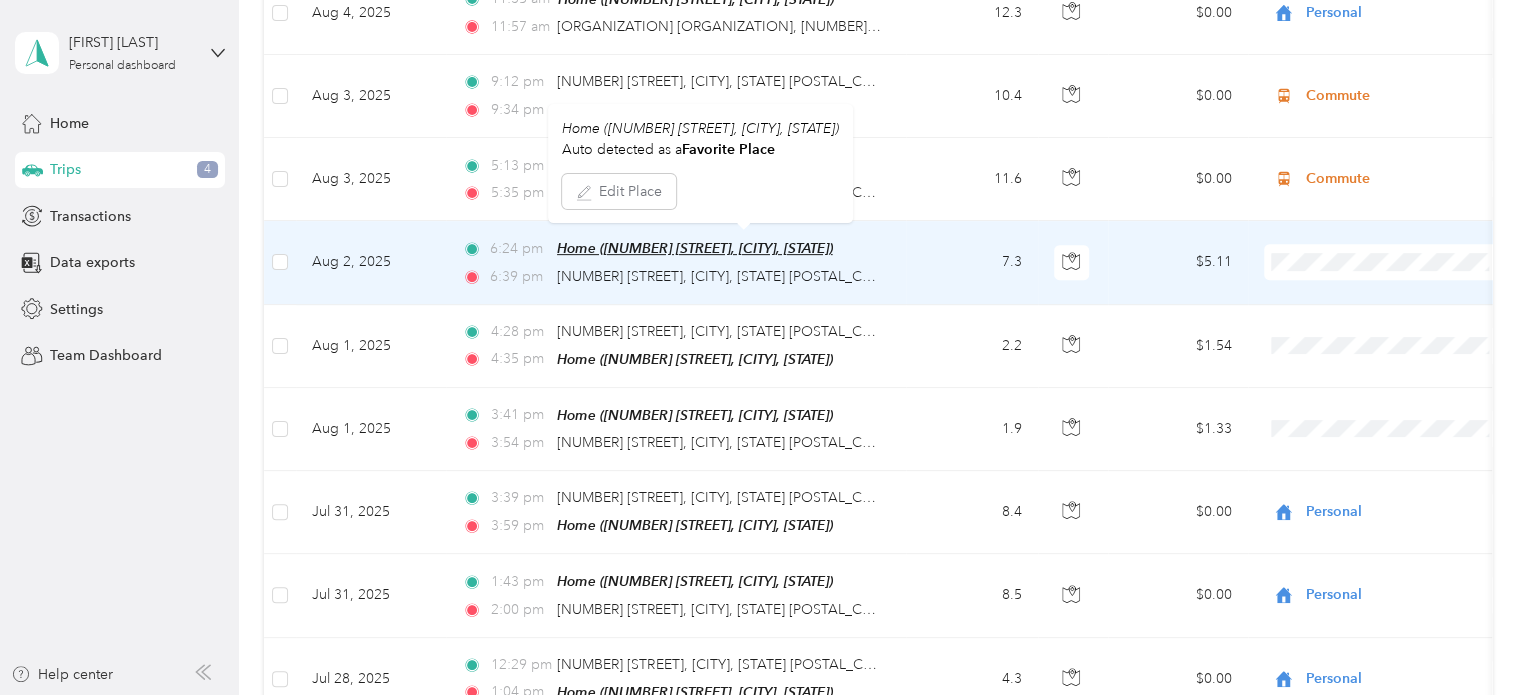 click on "Home ([NUMBER] [STREET], [CITY], [STATE])" at bounding box center (695, 248) 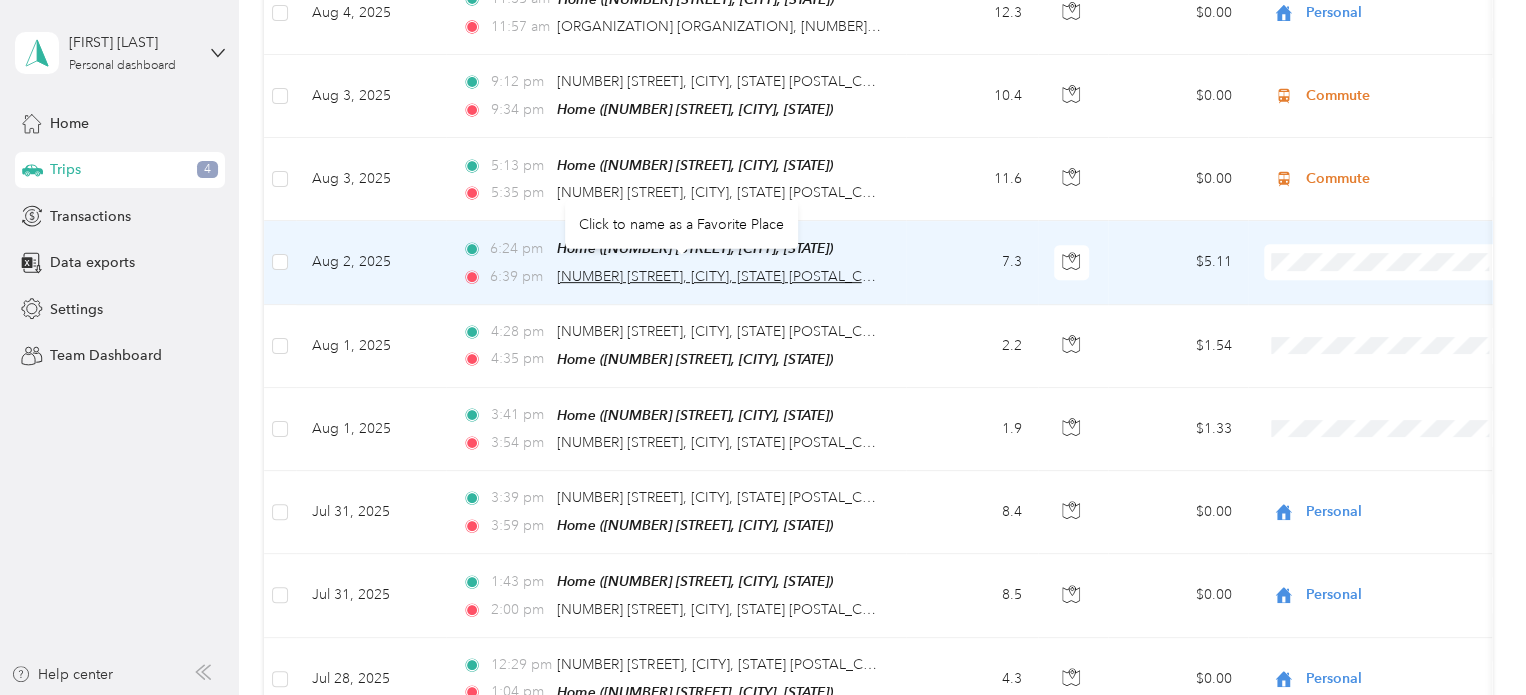 click on "[NUMBER] [STREET], [CITY], [STATE] [POSTAL_CODE]" at bounding box center (727, 276) 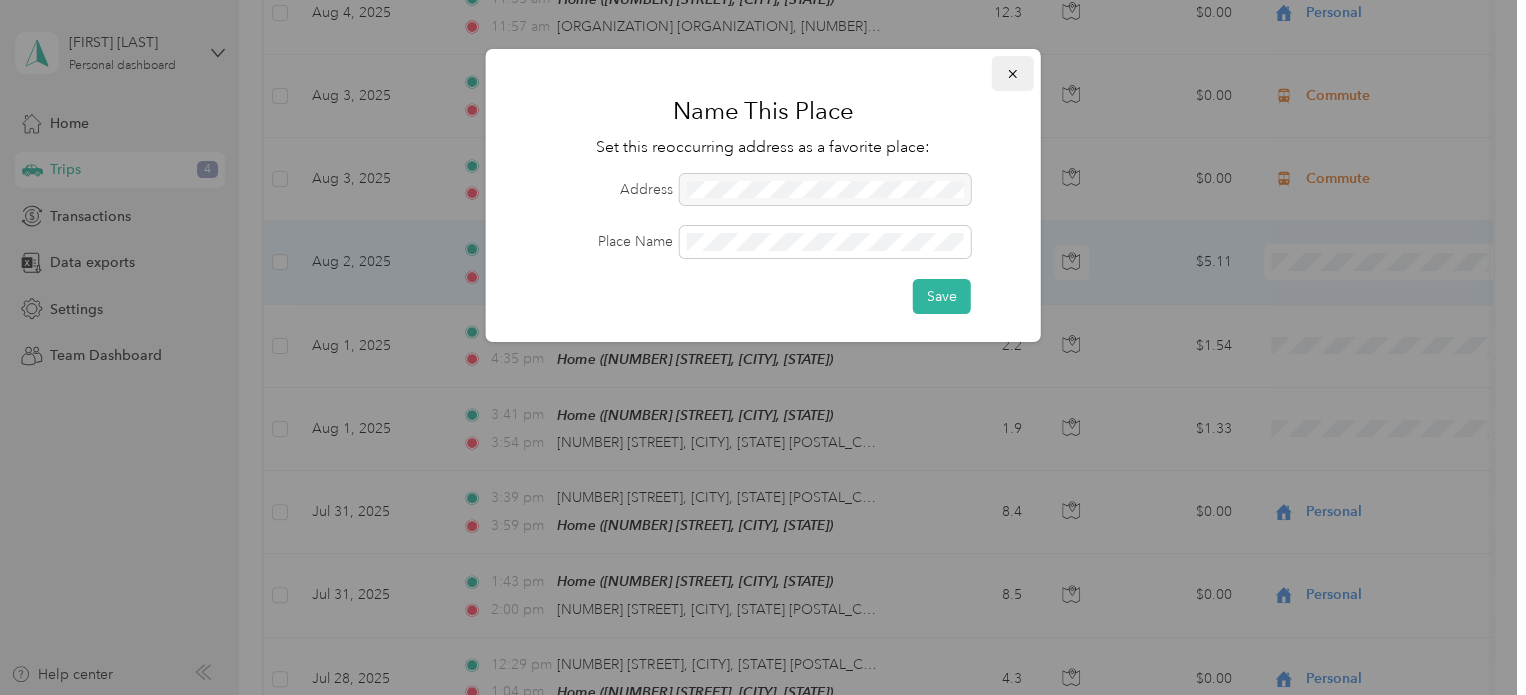 click 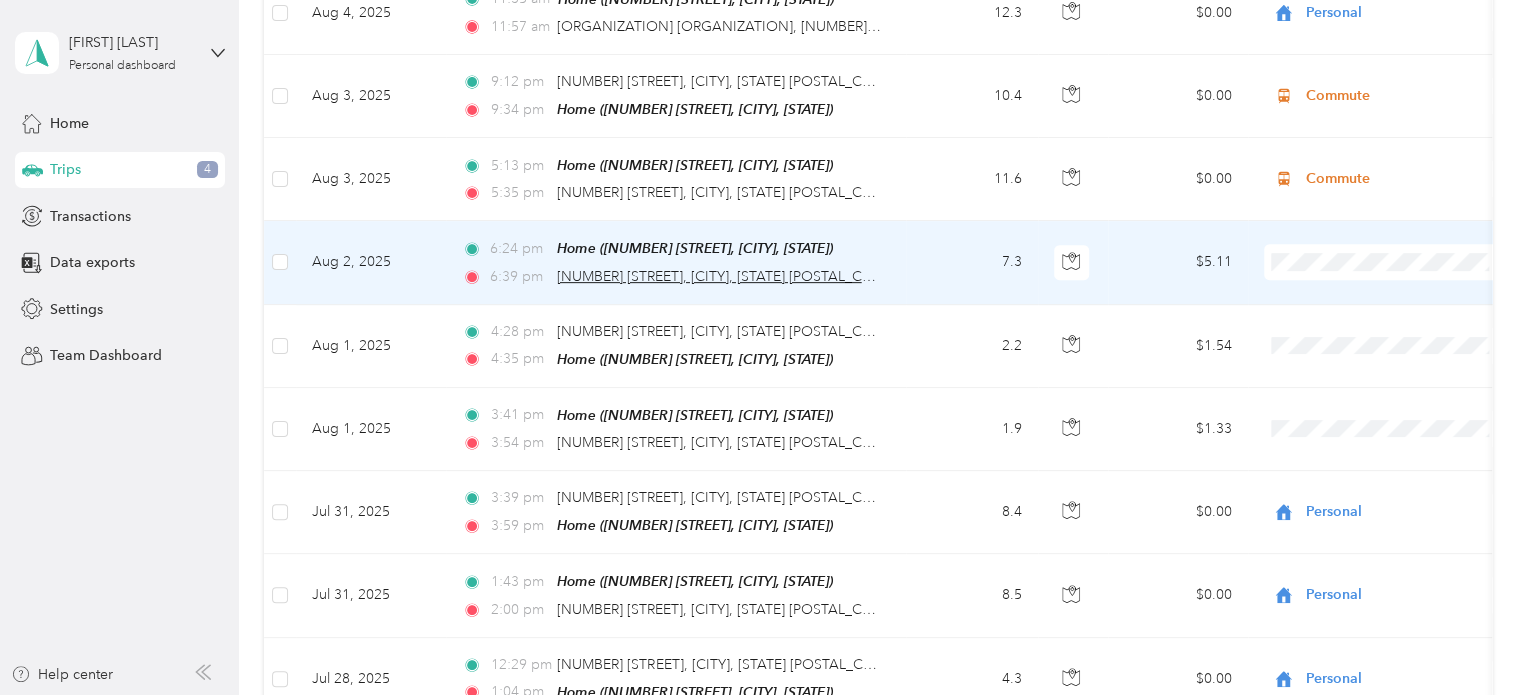 click on "[NUMBER] [STREET], [CITY], [STATE] [POSTAL_CODE]" at bounding box center (727, 276) 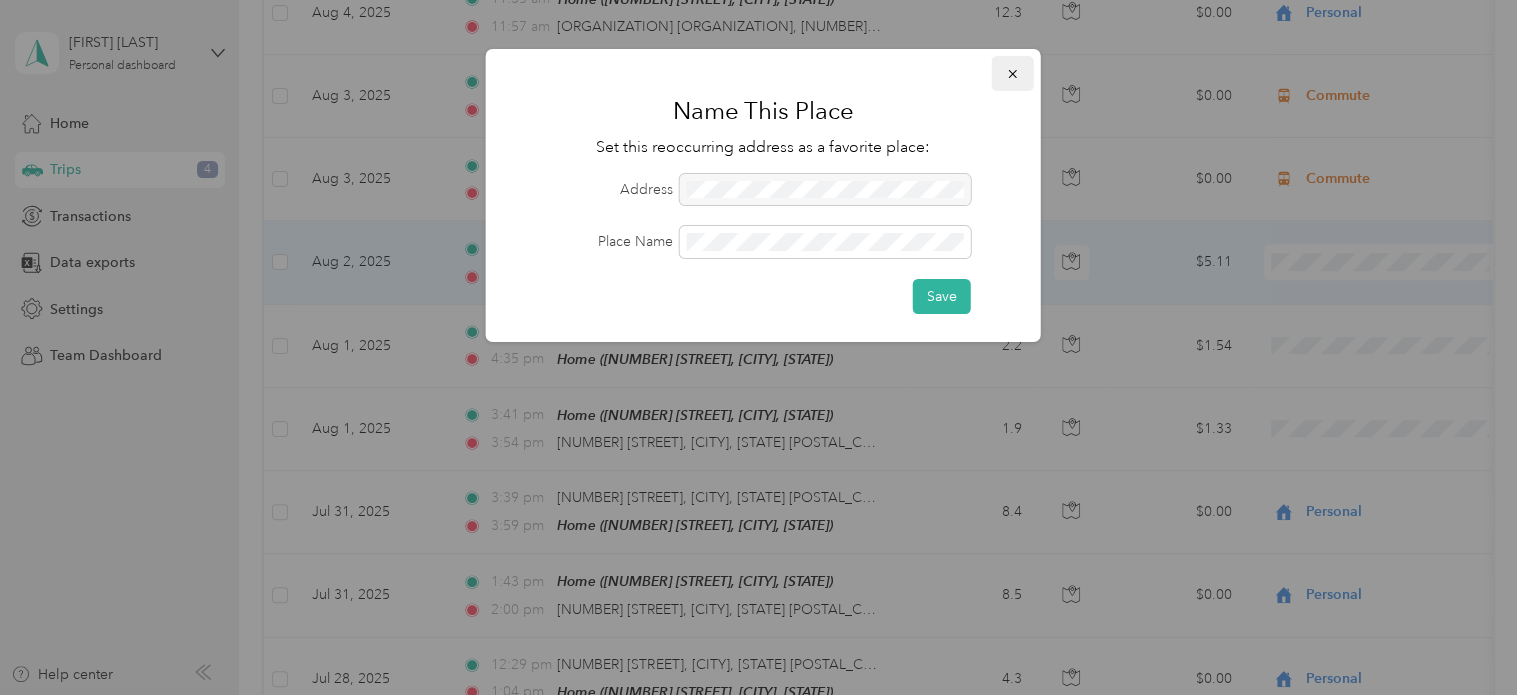 click 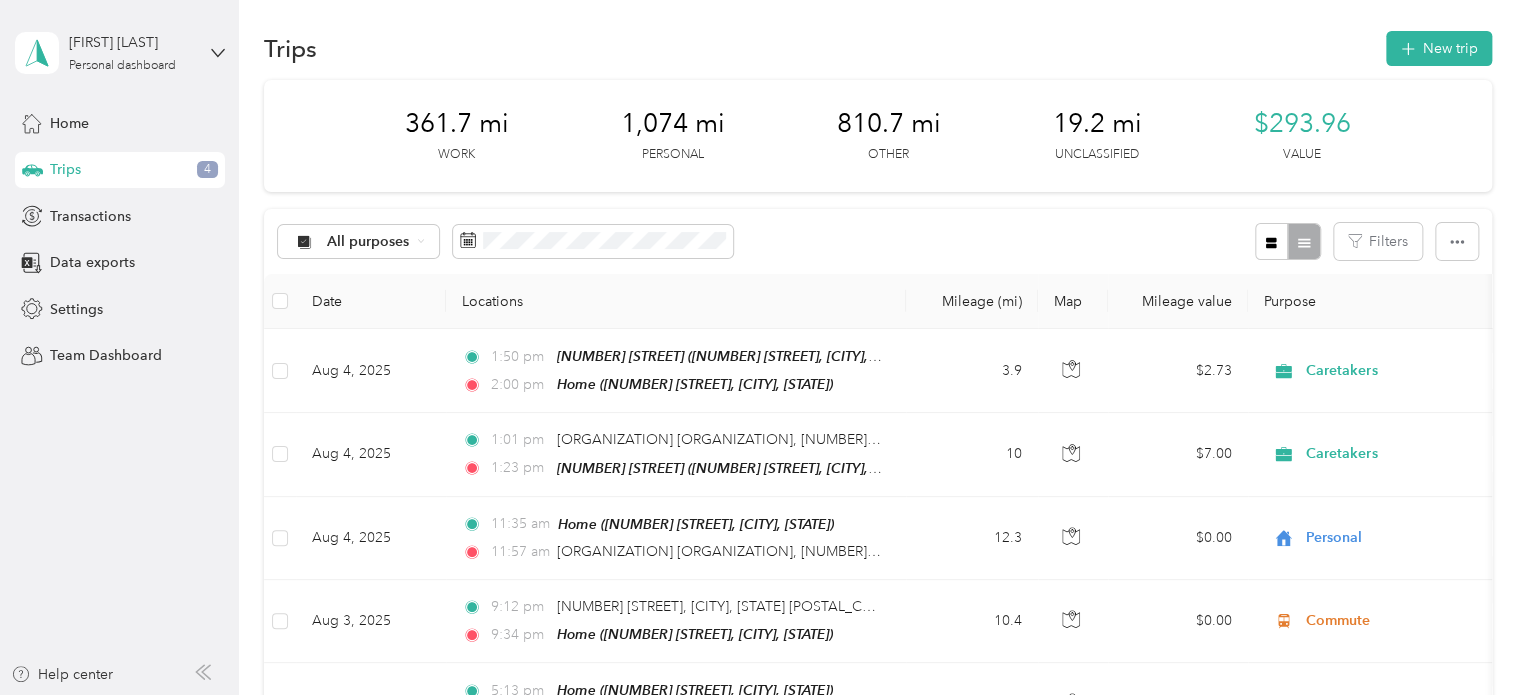 scroll, scrollTop: 0, scrollLeft: 0, axis: both 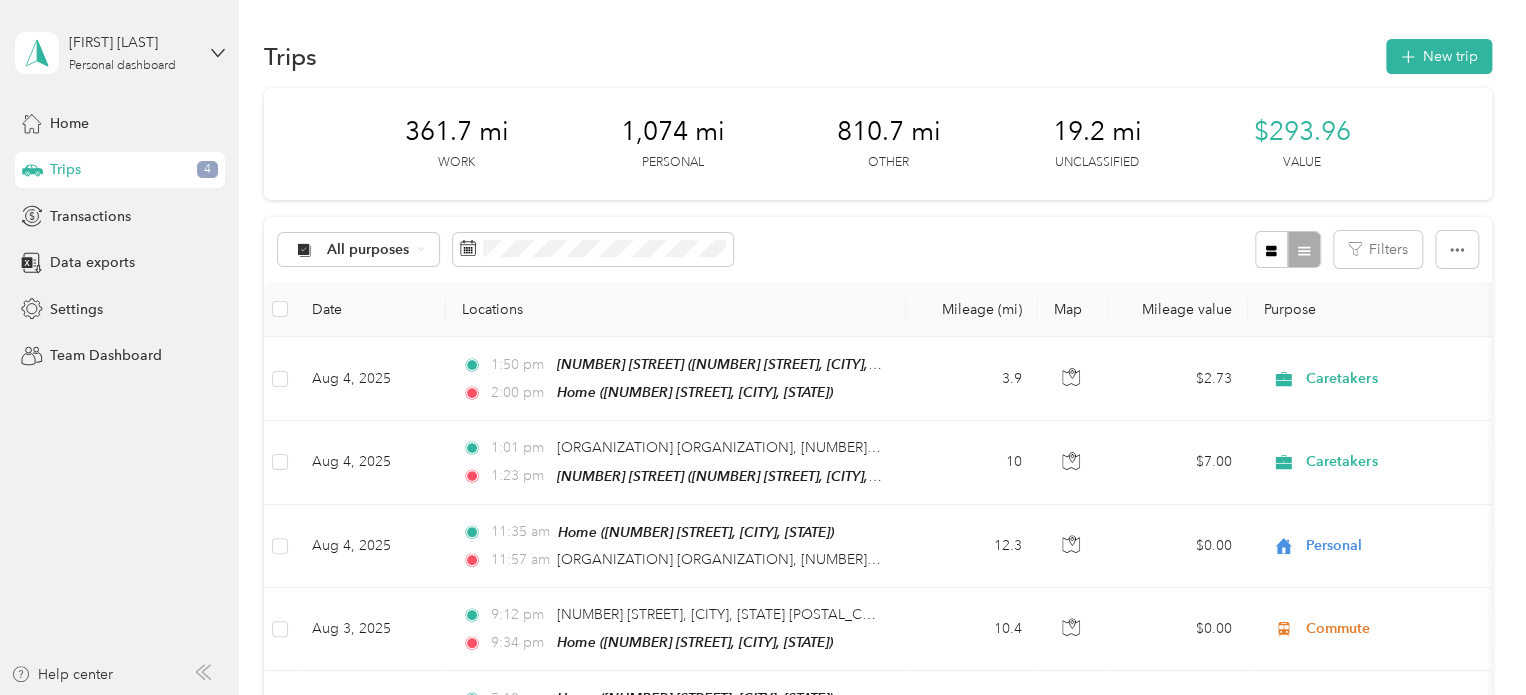 click on "All purposes Filters" at bounding box center (878, 249) 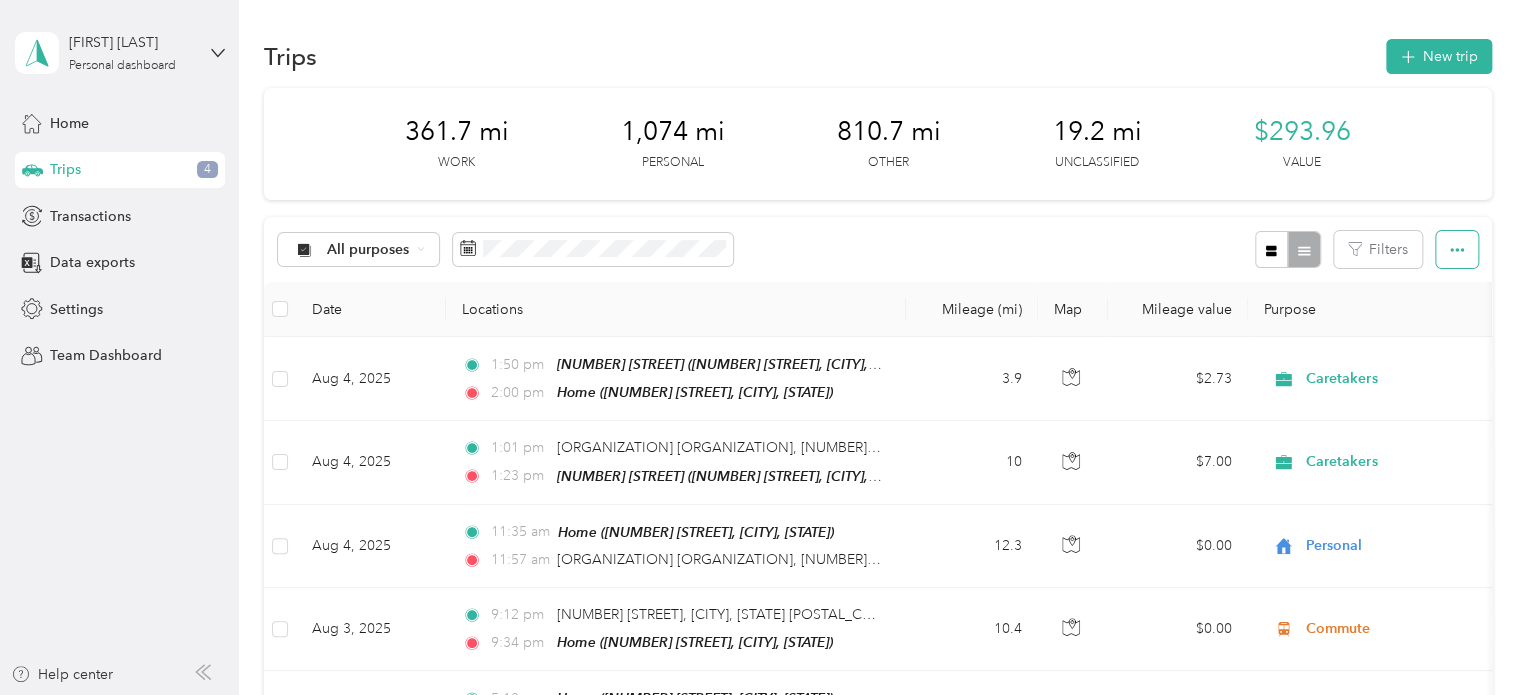 click at bounding box center (1457, 249) 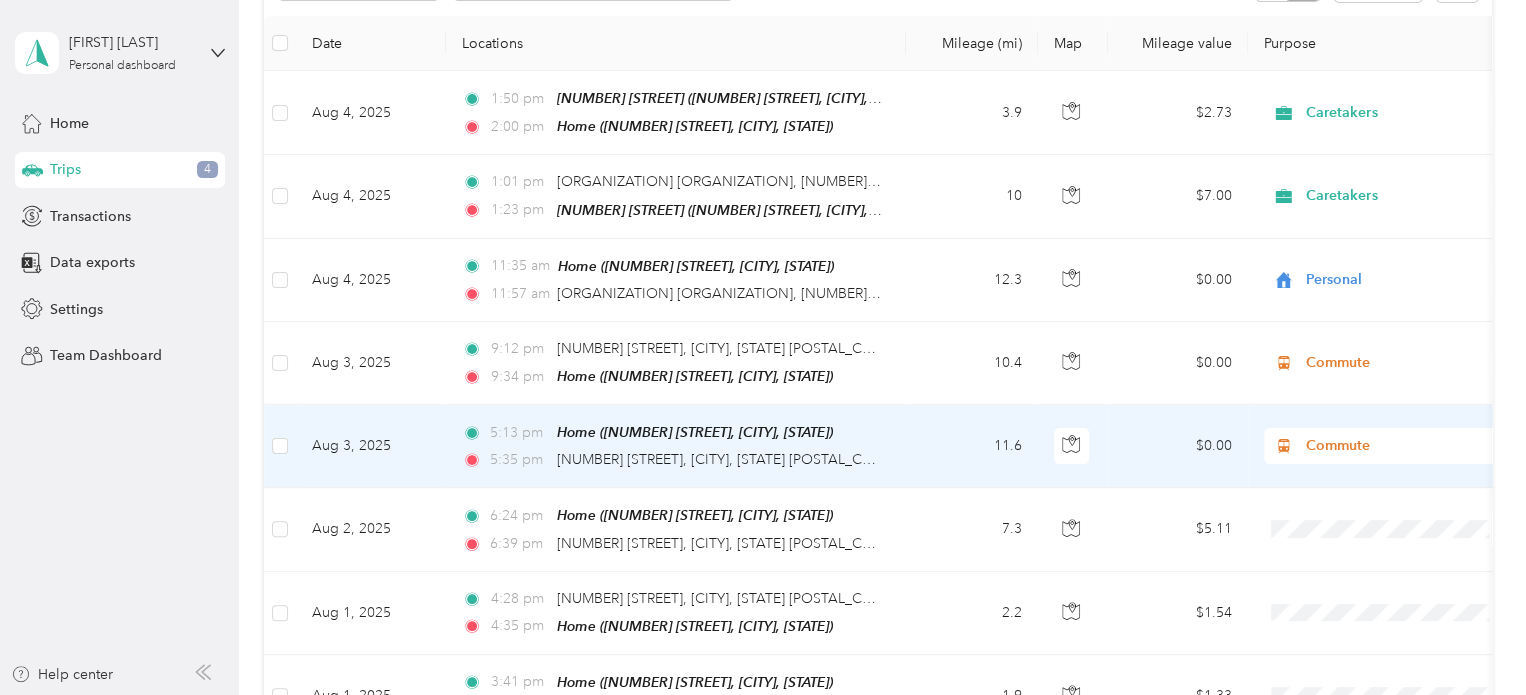 scroll, scrollTop: 400, scrollLeft: 0, axis: vertical 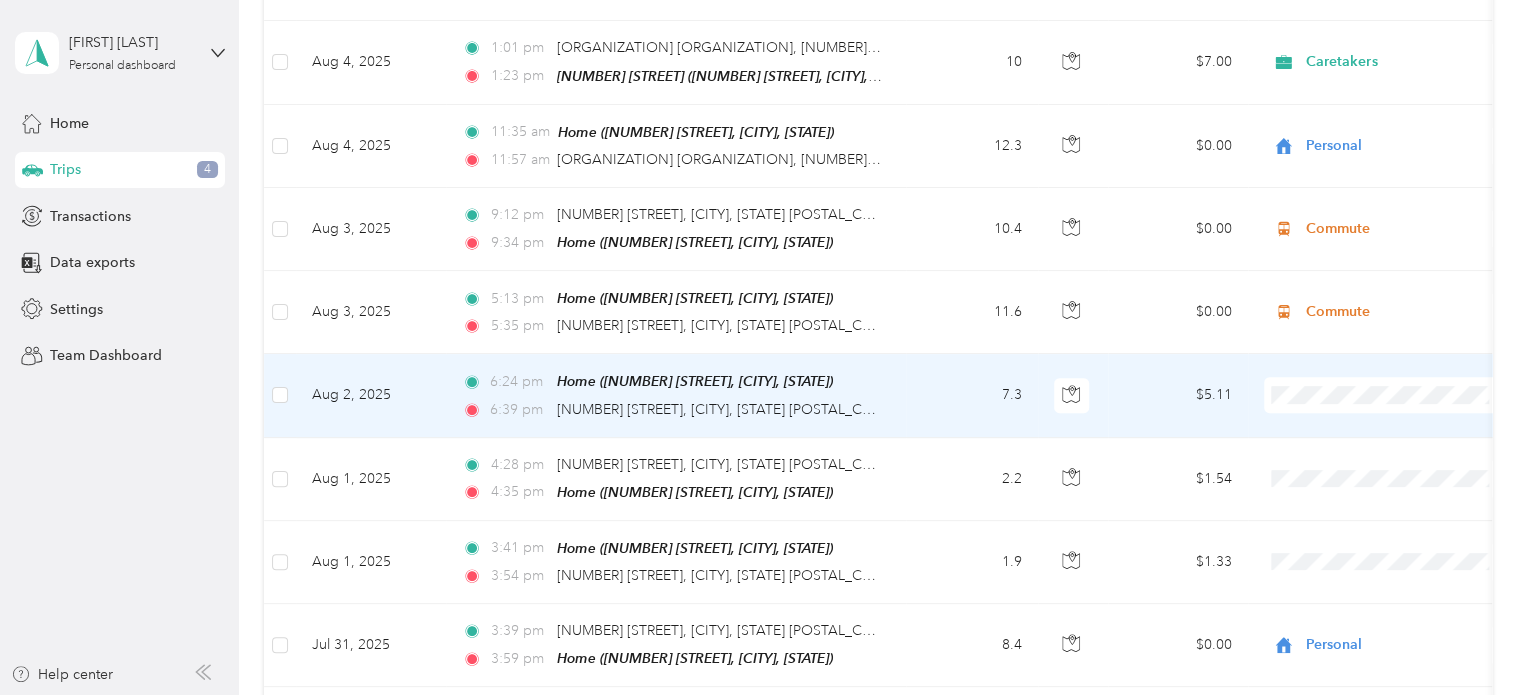 click on "$5.11" at bounding box center (1178, 395) 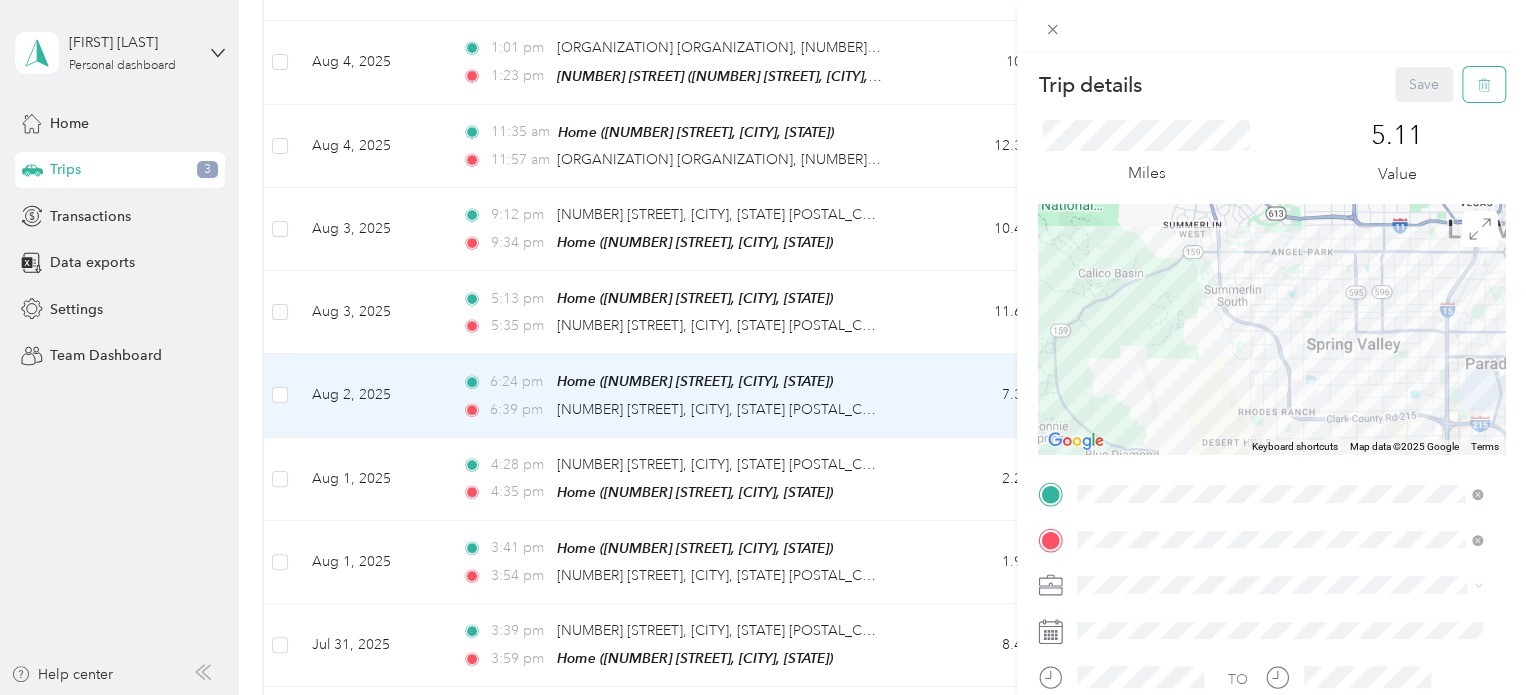 click 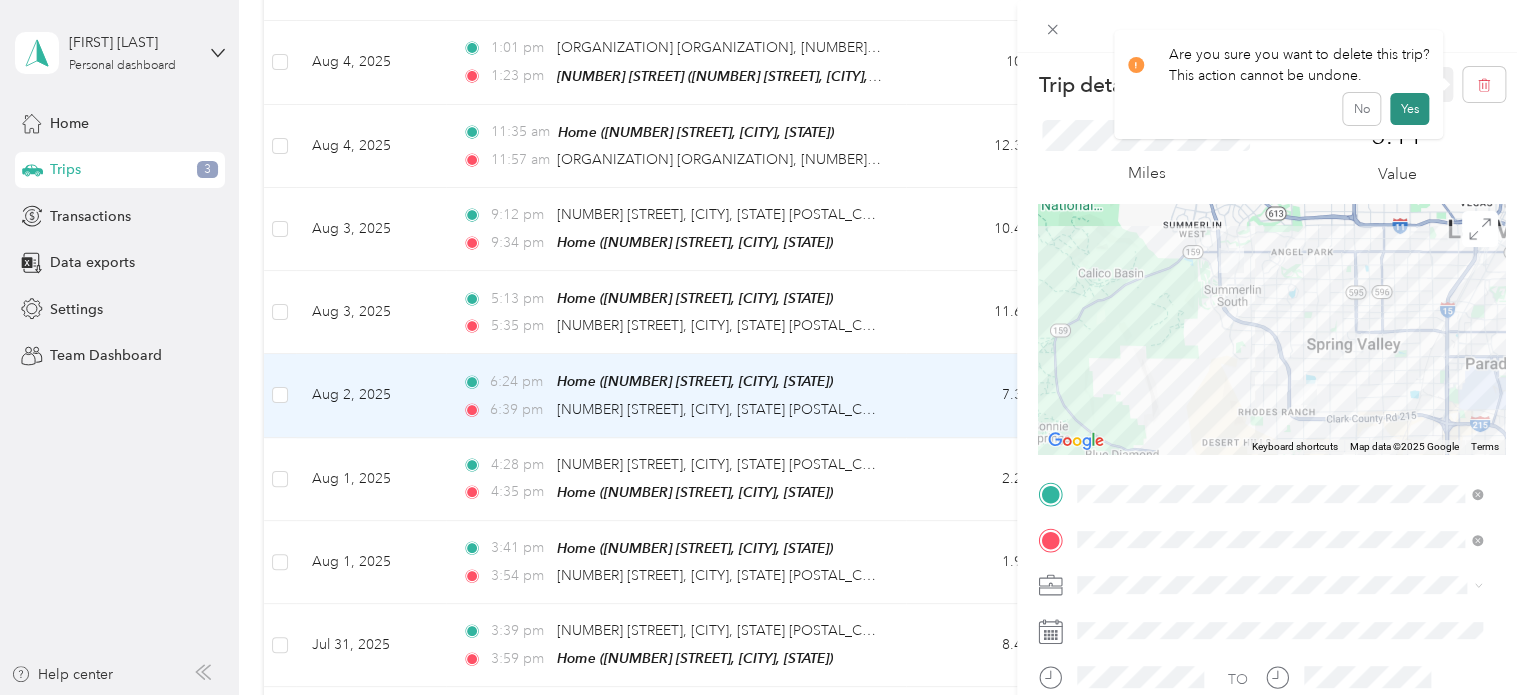 click on "Yes" at bounding box center (1409, 109) 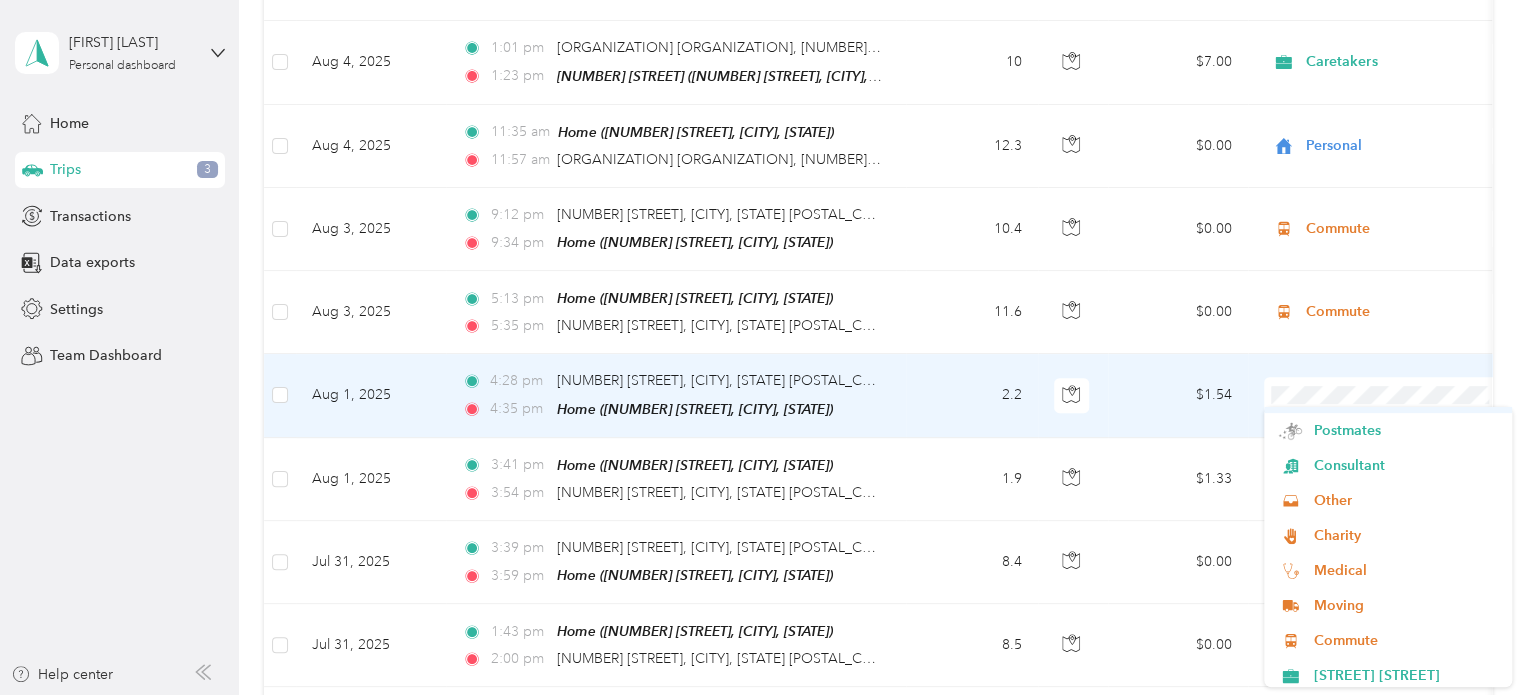 scroll, scrollTop: 175, scrollLeft: 0, axis: vertical 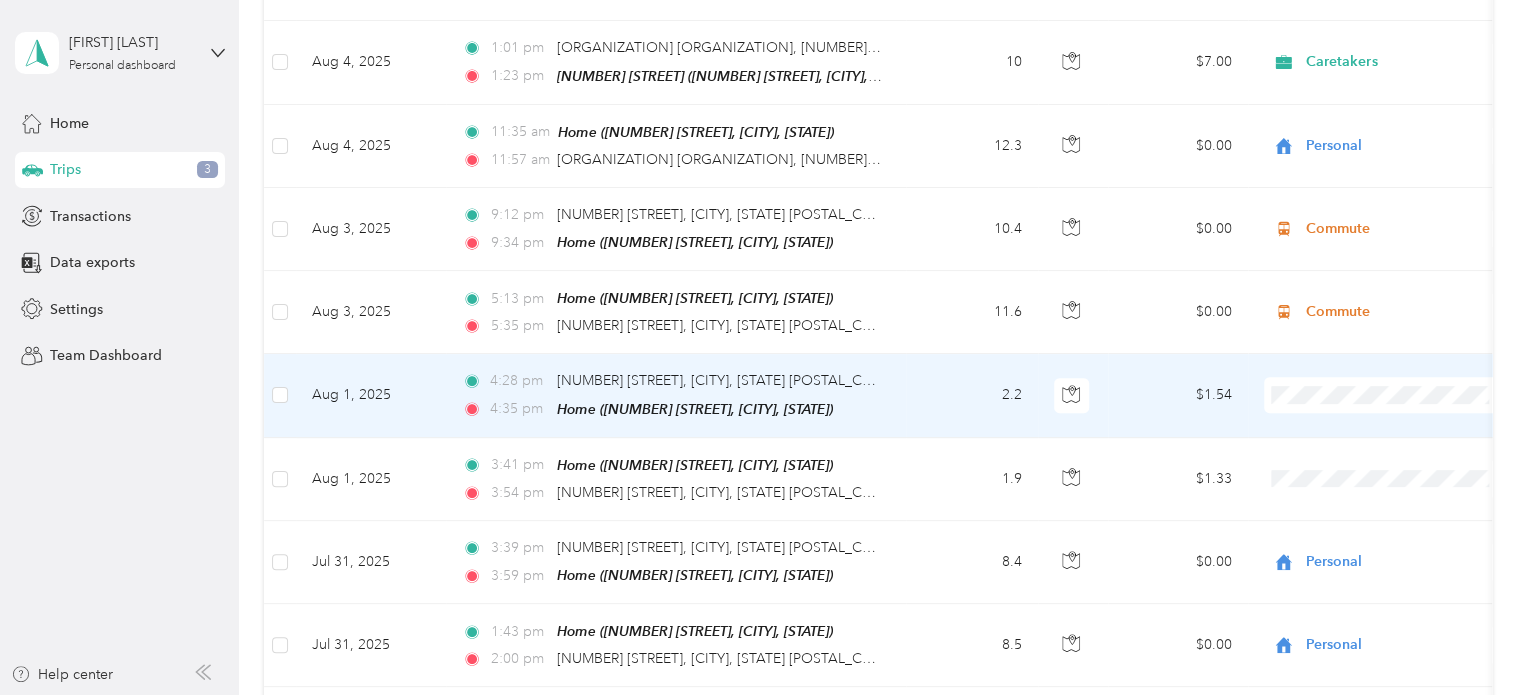 click on "Medical" at bounding box center (1405, 557) 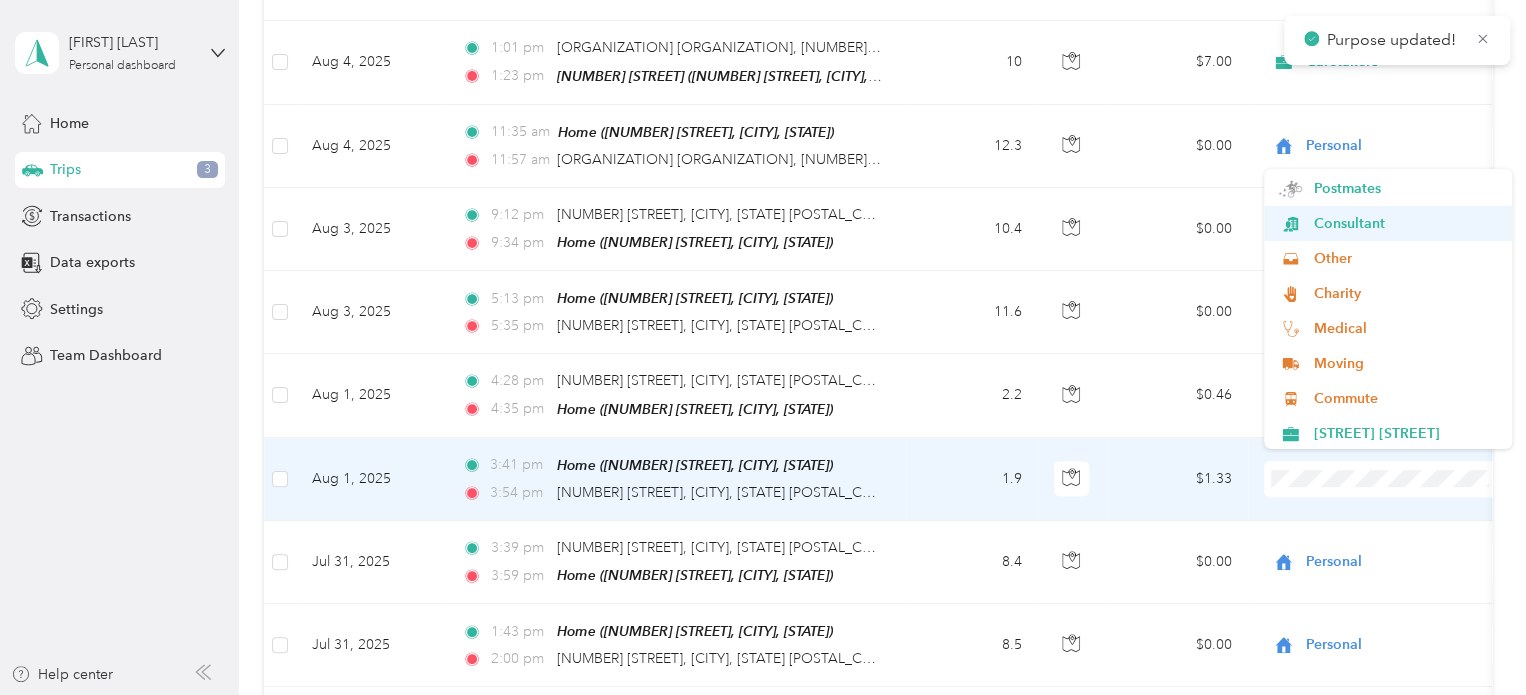 scroll, scrollTop: 174, scrollLeft: 0, axis: vertical 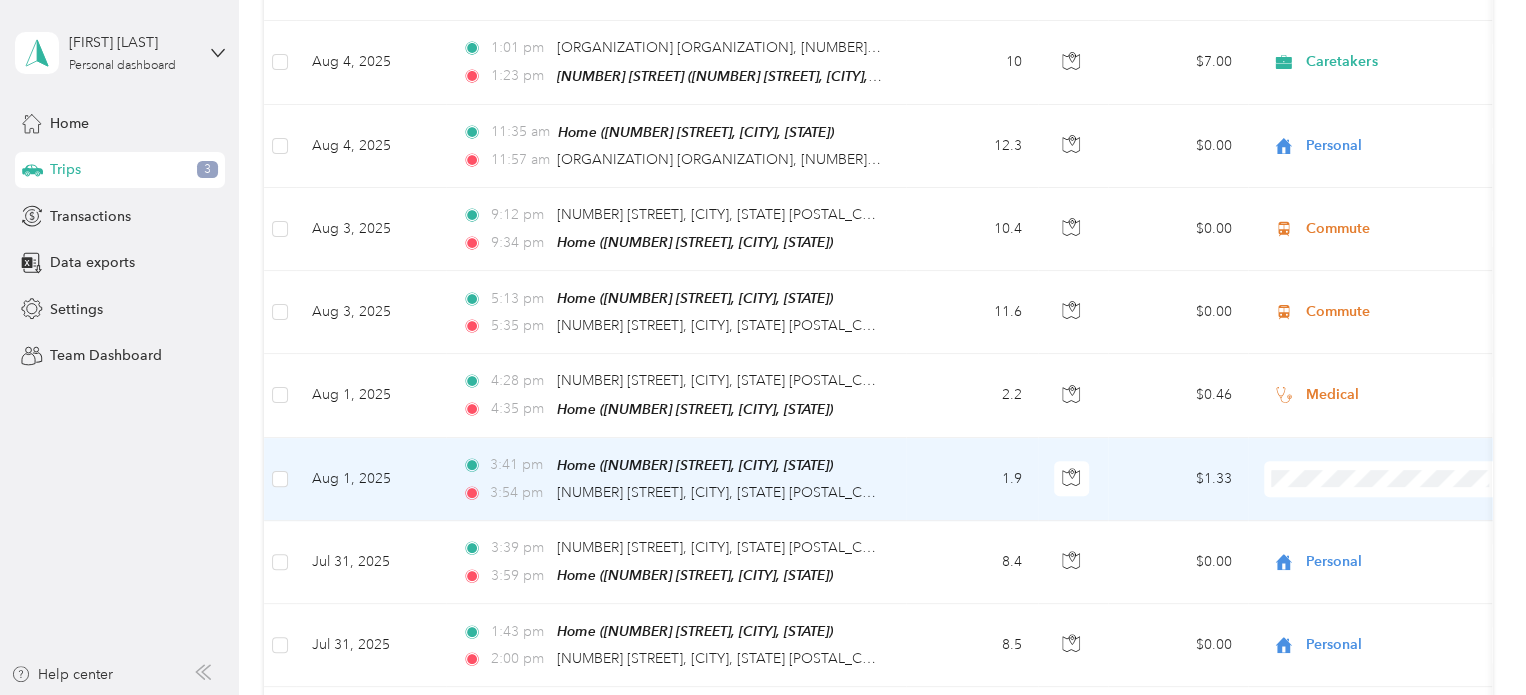click on "Medical" at bounding box center [1405, 327] 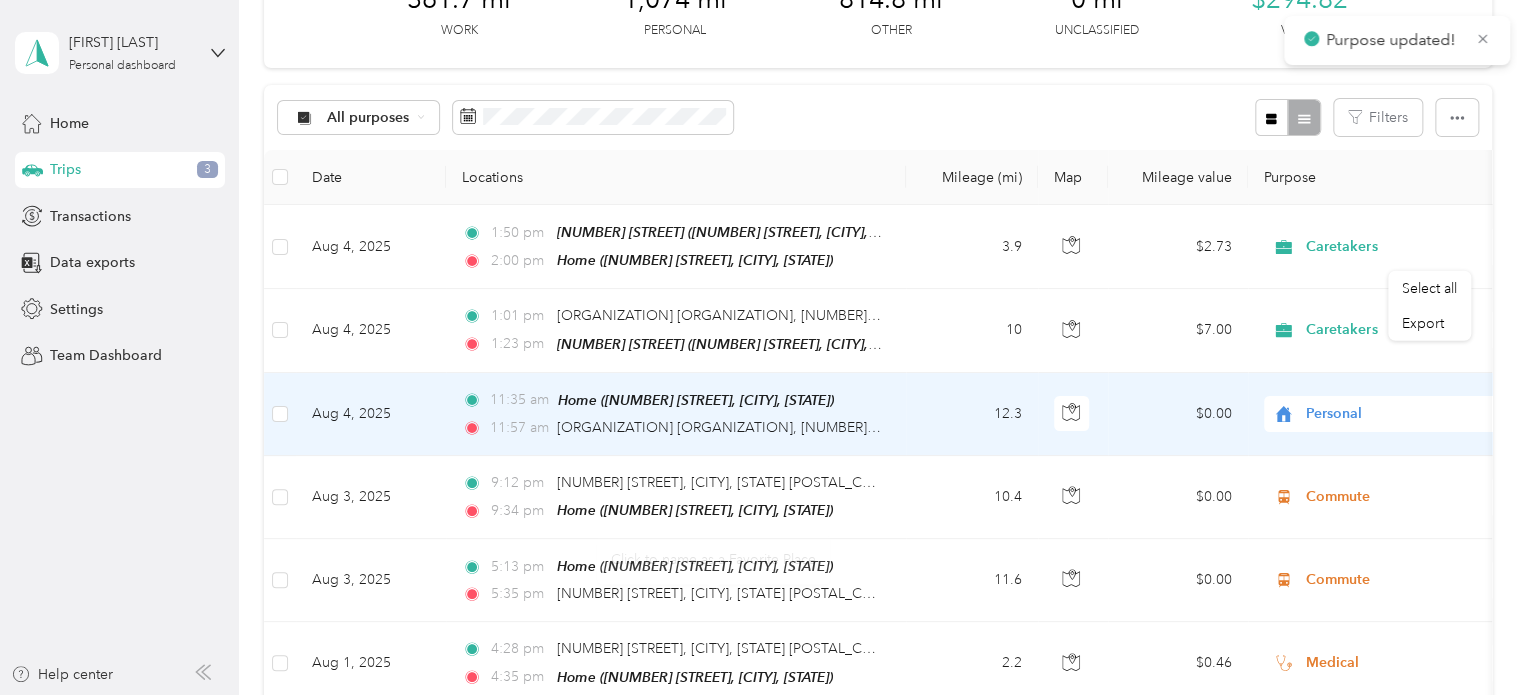 scroll, scrollTop: 0, scrollLeft: 0, axis: both 